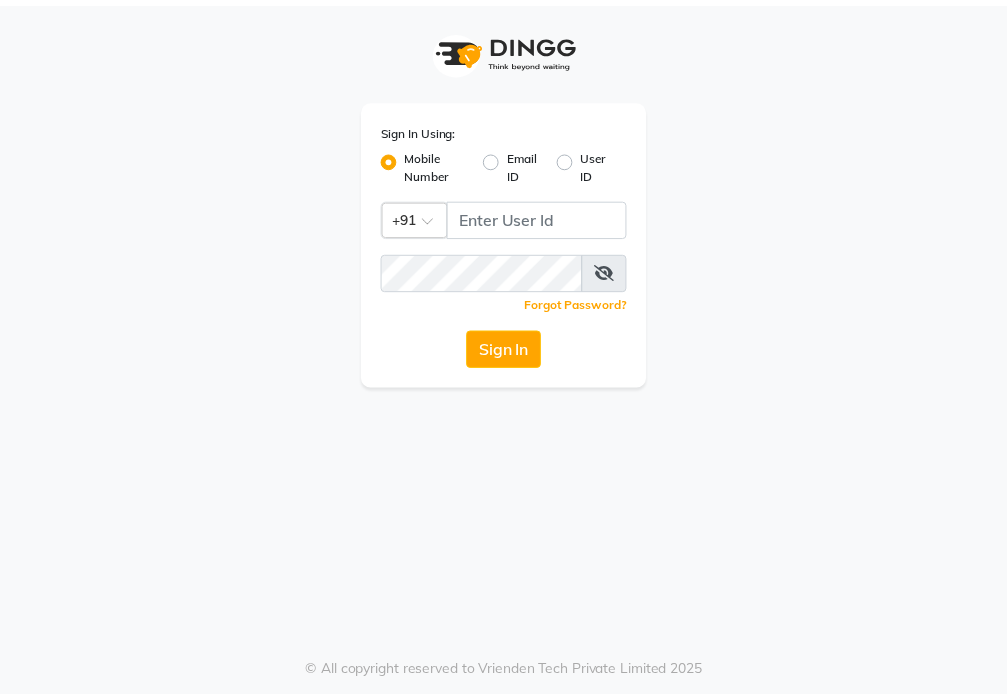 scroll, scrollTop: 0, scrollLeft: 0, axis: both 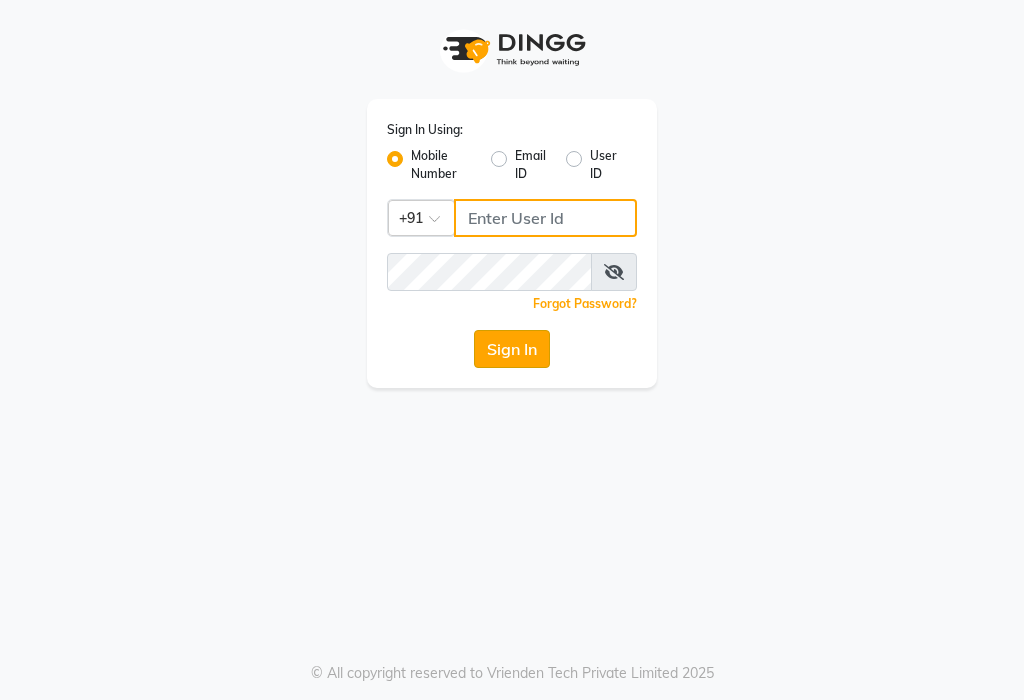 type on "[PHONE]" 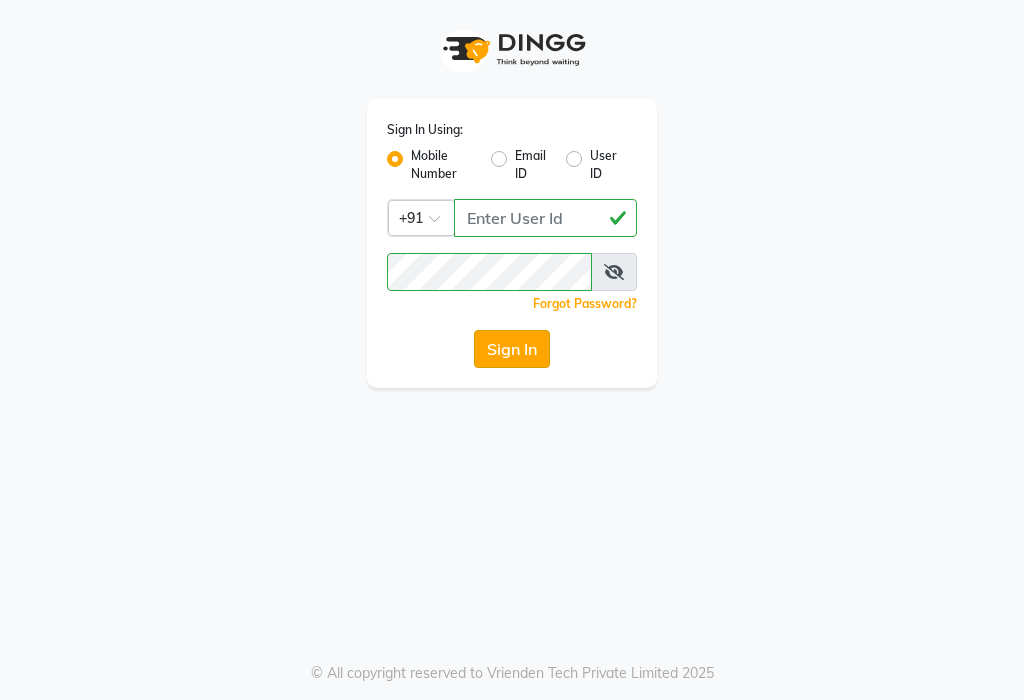 click on "Sign In" 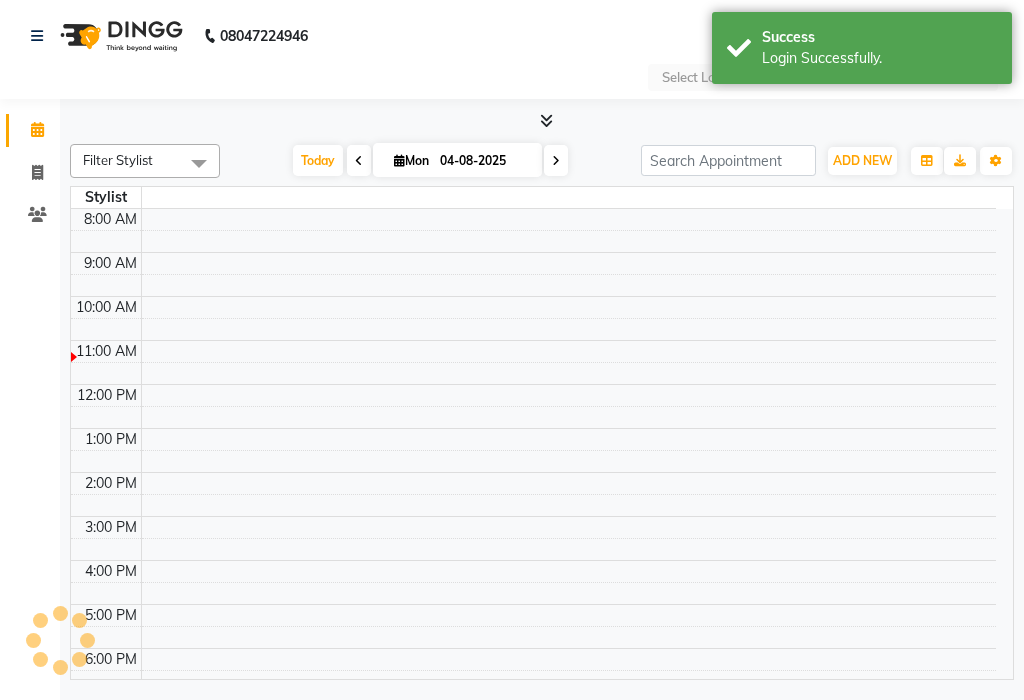 select on "en" 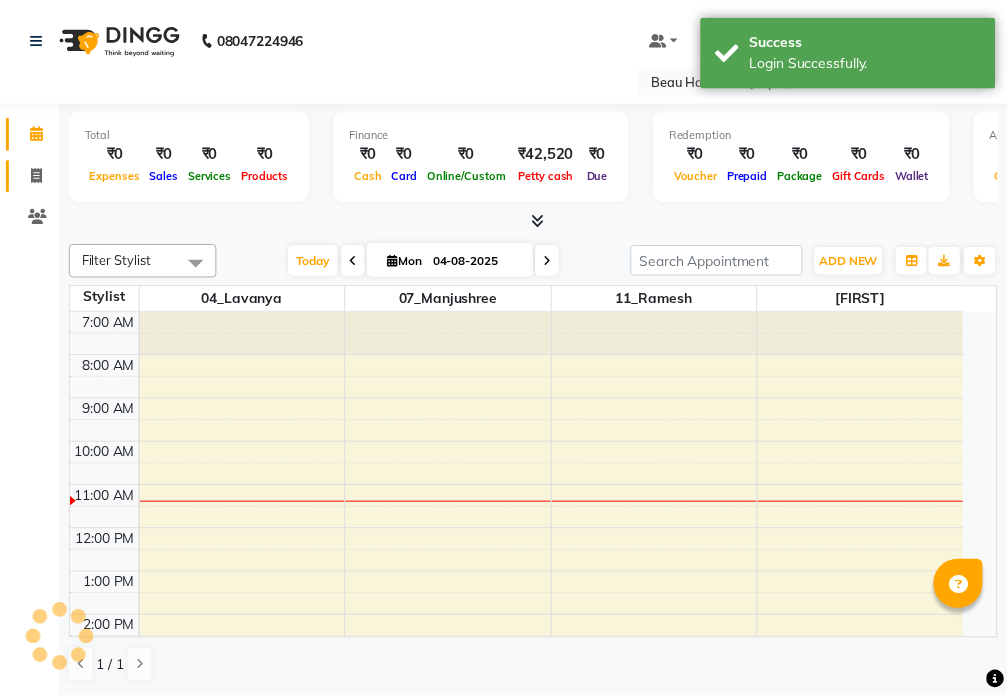 scroll, scrollTop: 0, scrollLeft: 0, axis: both 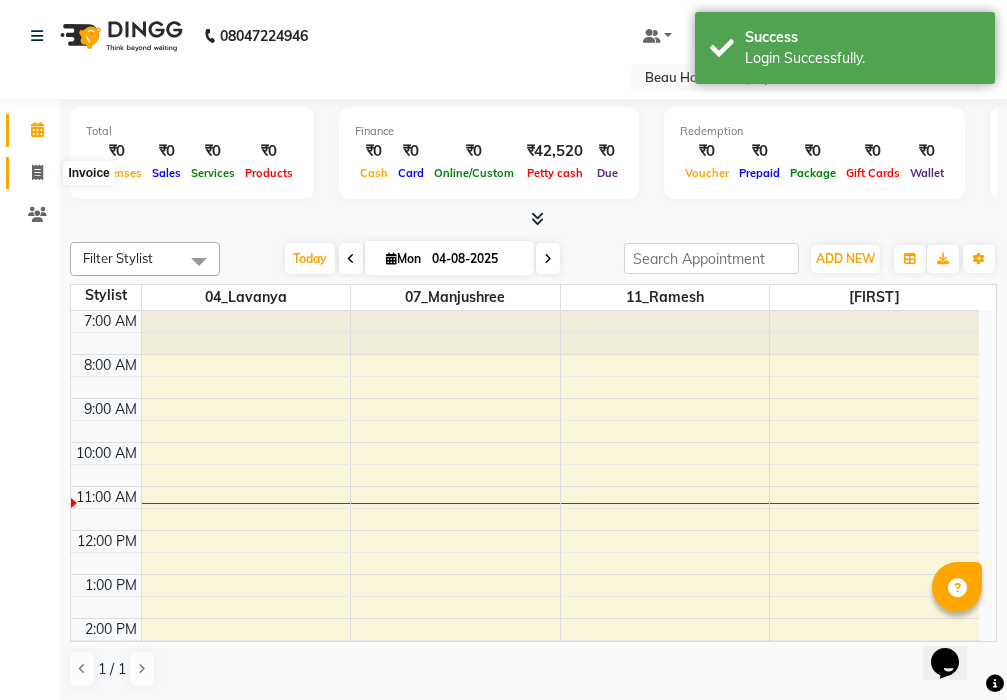 click 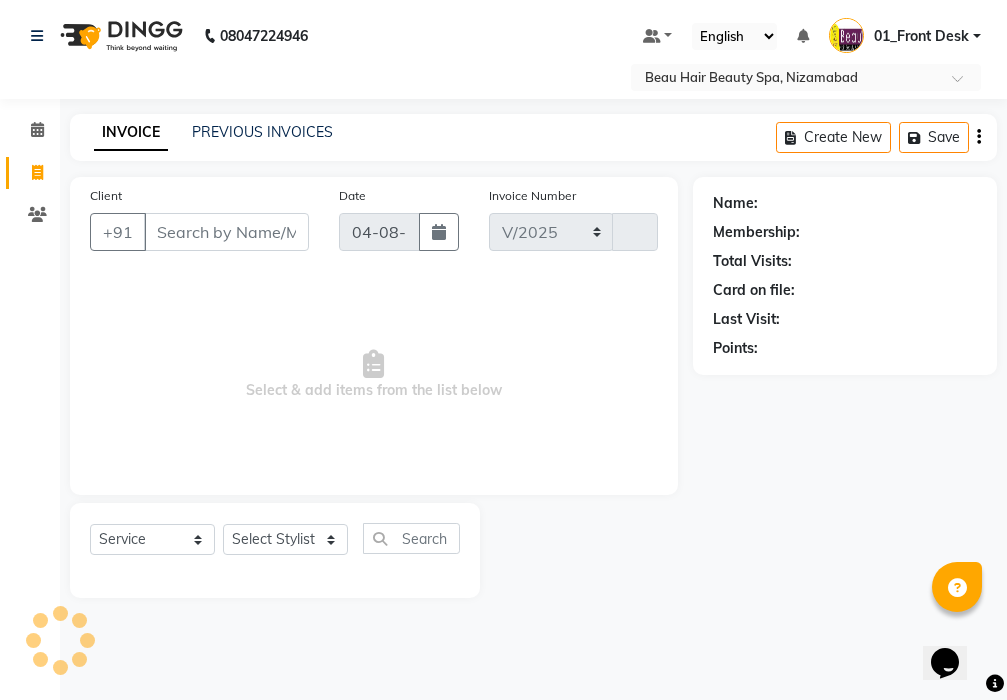 select on "3470" 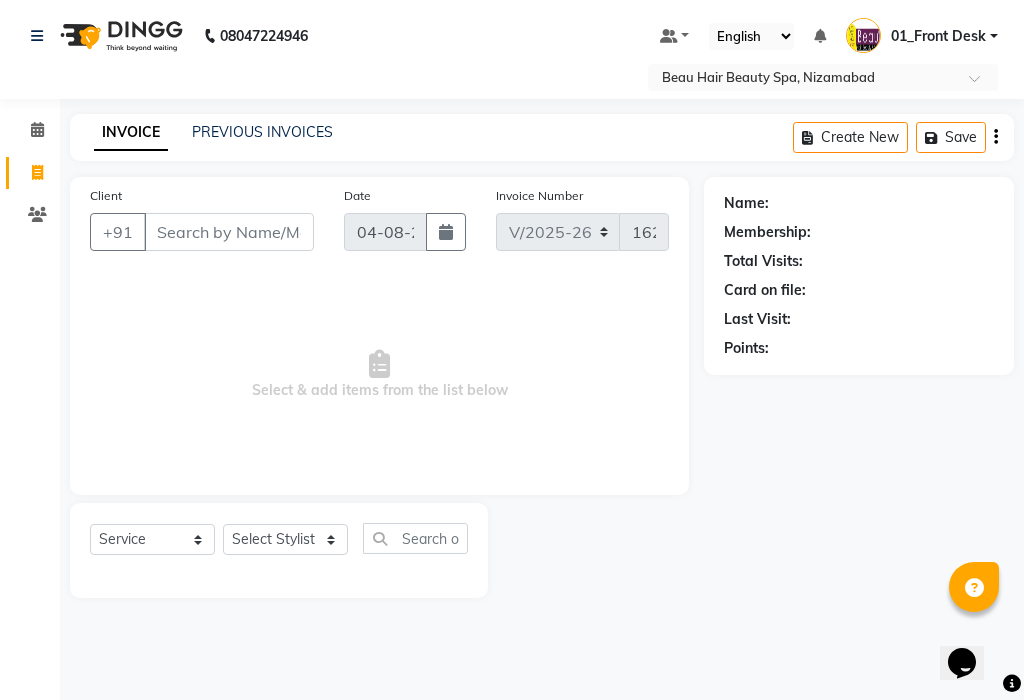 click on "Client" at bounding box center (229, 232) 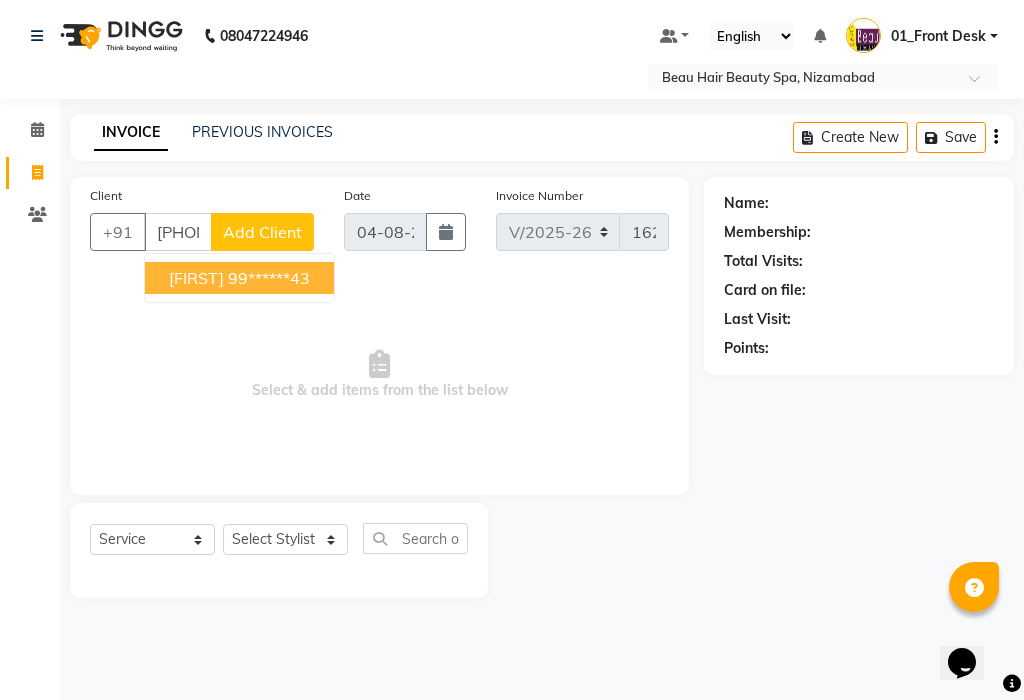 click on "99******43" at bounding box center [269, 278] 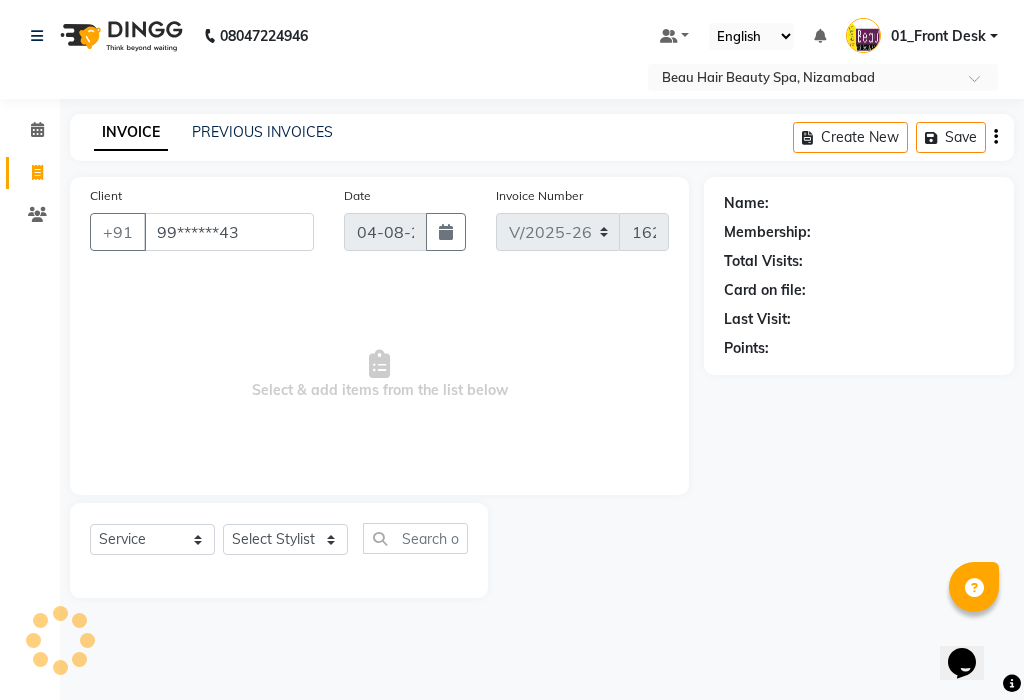 type on "99******43" 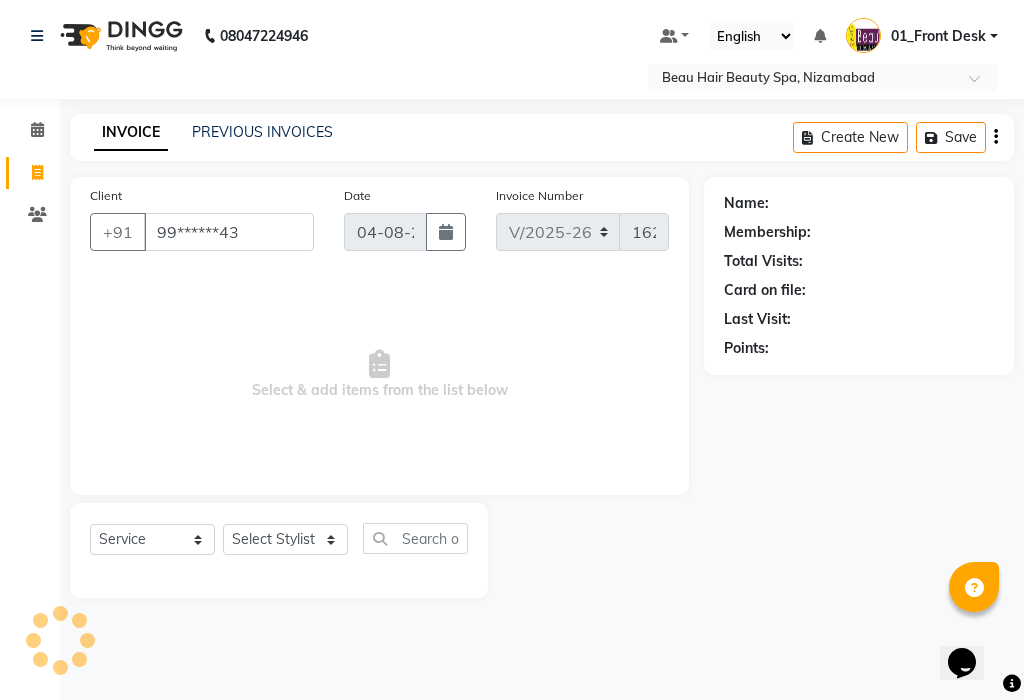 select on "1: Object" 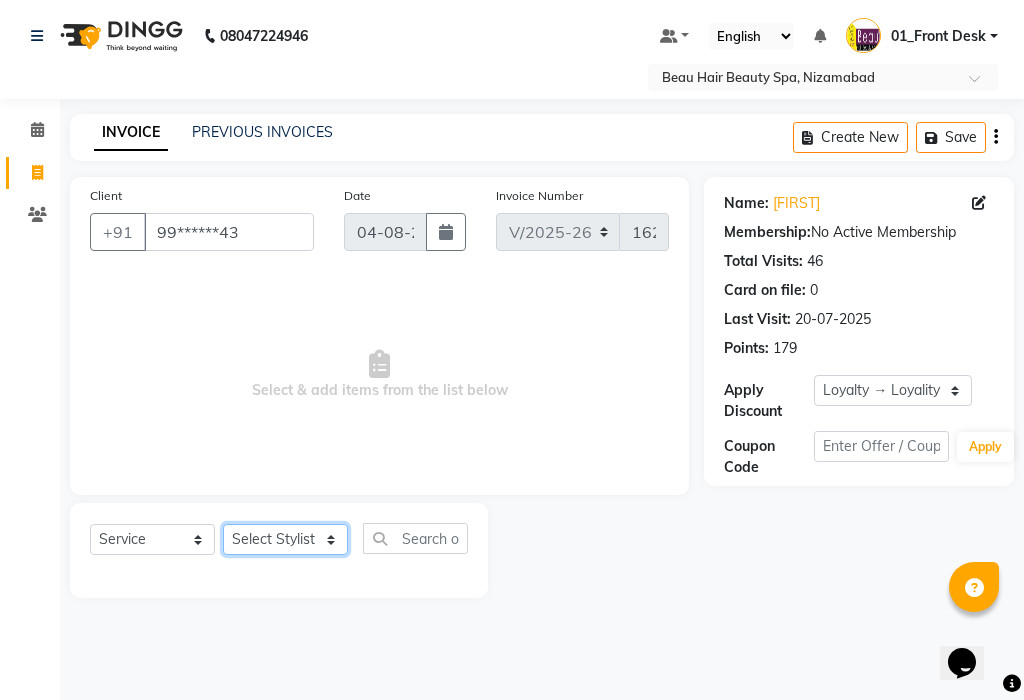 click on "Select Stylist 01_Front Desk 04_Lavanya 07_Manjushree 11_Ramesh 15_Adrish 26_Srinivas 99_Vishal Sir" 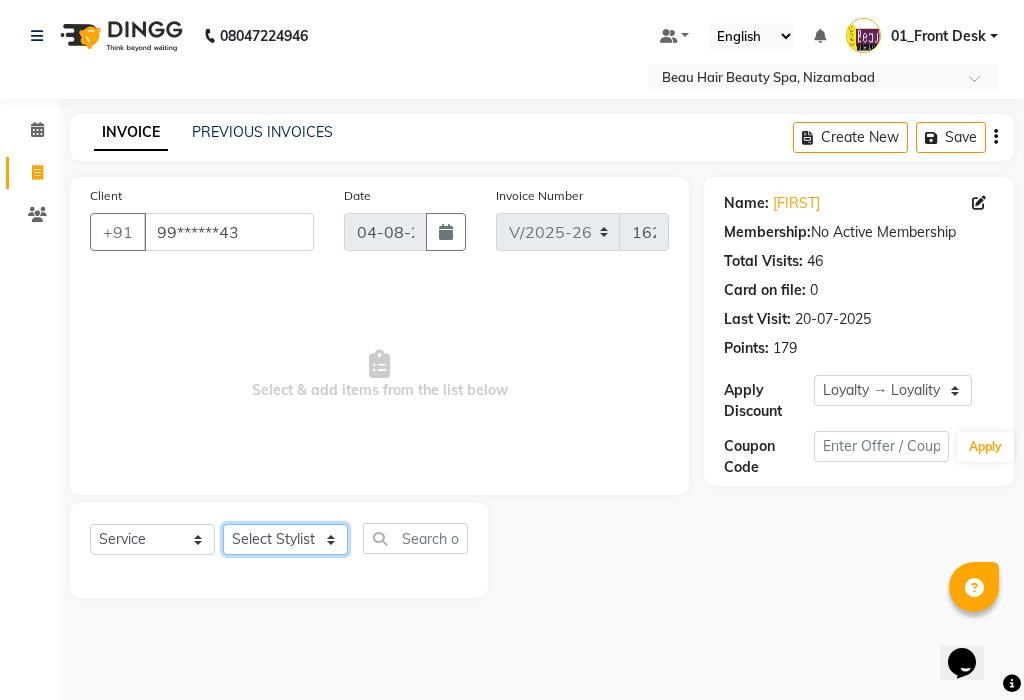 select on "15614" 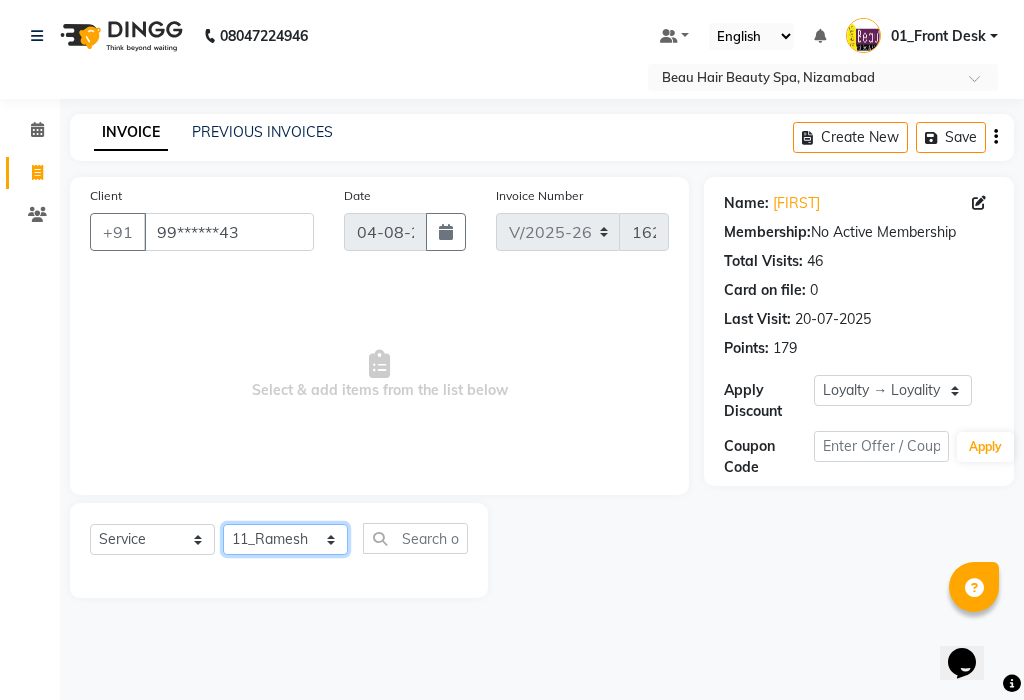 click on "Select Stylist 01_Front Desk 04_Lavanya 07_Manjushree 11_Ramesh 15_Adrish 26_Srinivas 99_Vishal Sir" 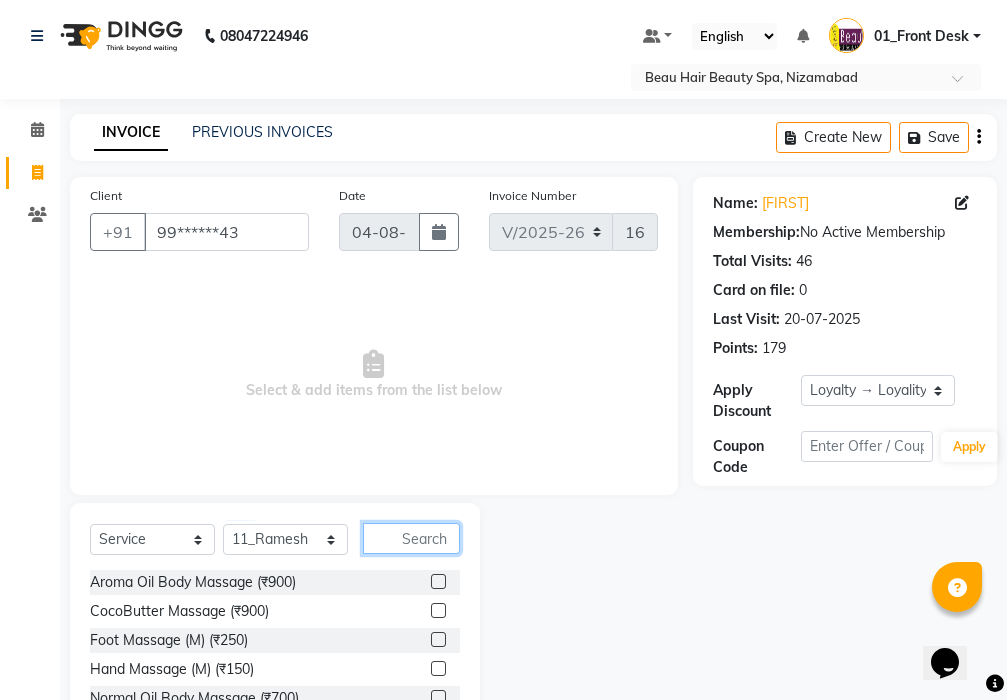 click 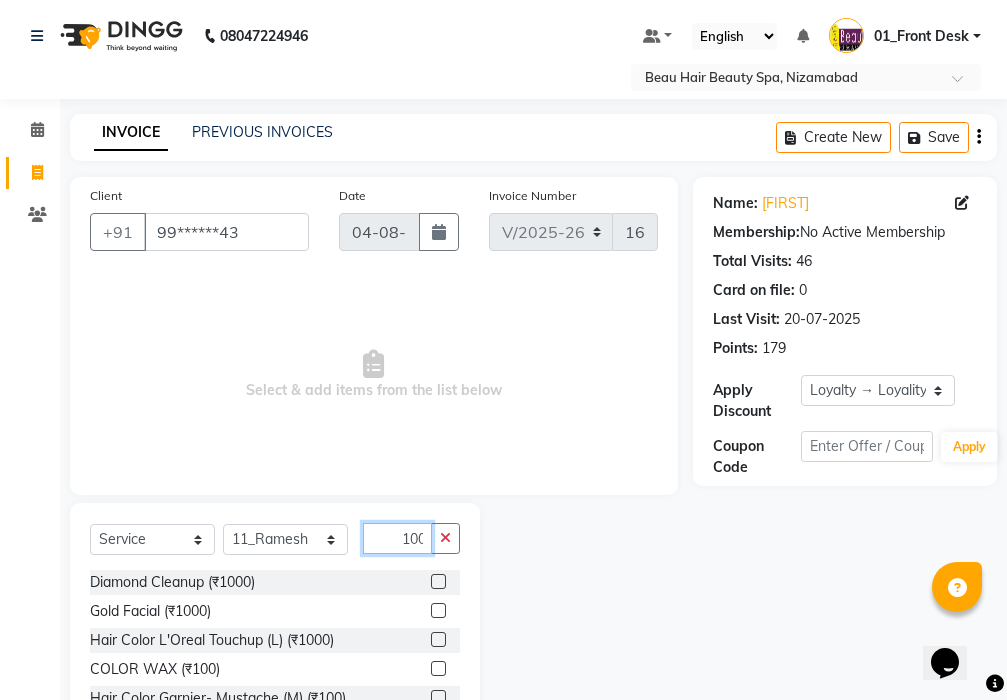 scroll, scrollTop: 0, scrollLeft: 2, axis: horizontal 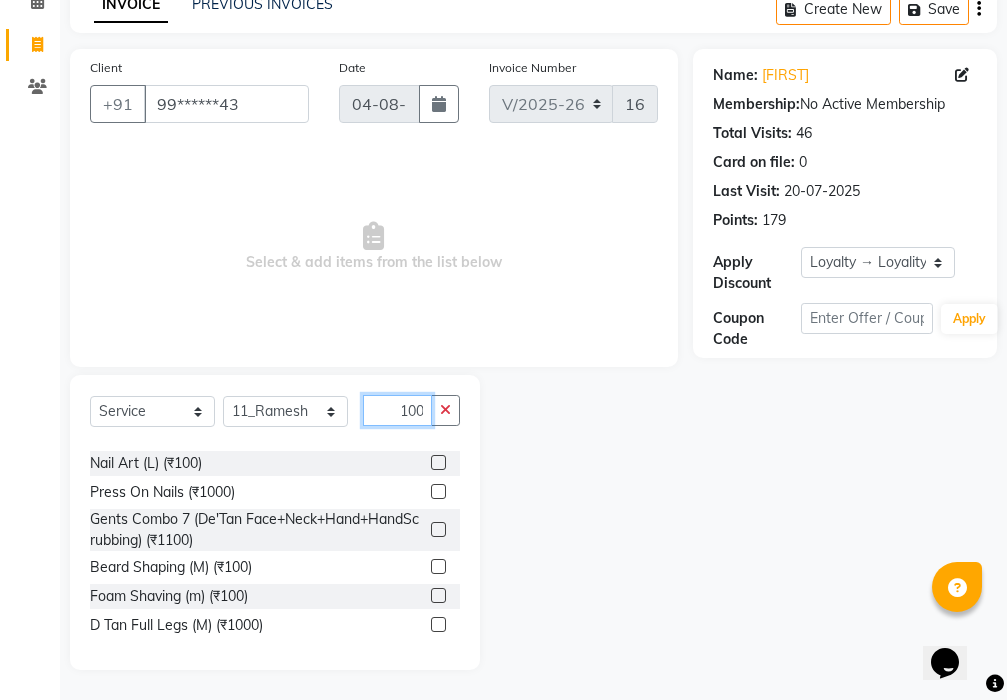 type on "100" 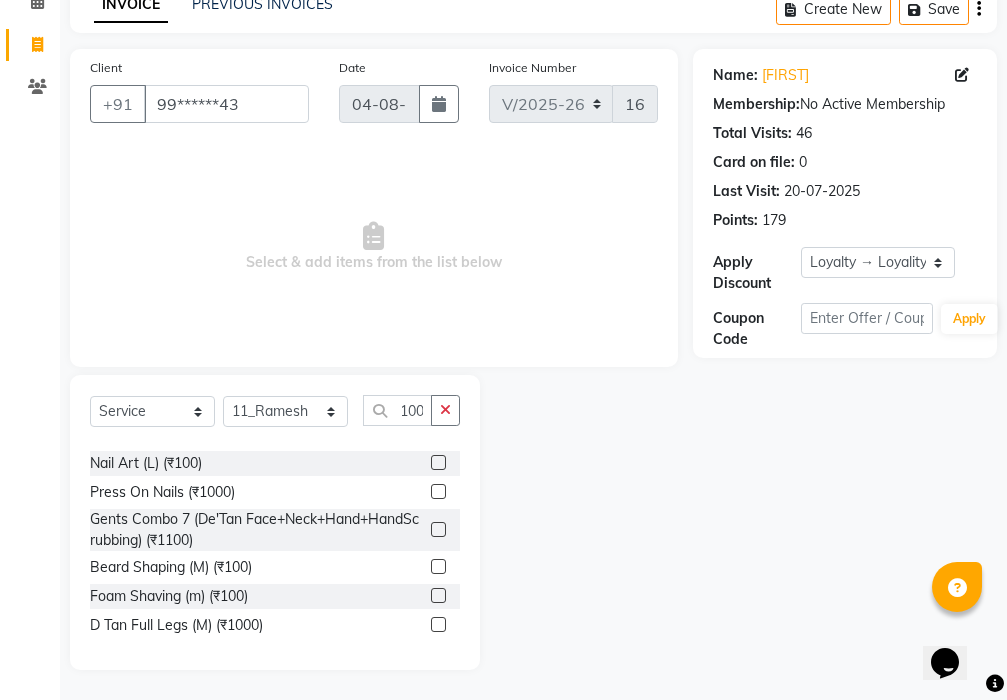 scroll, scrollTop: 0, scrollLeft: 0, axis: both 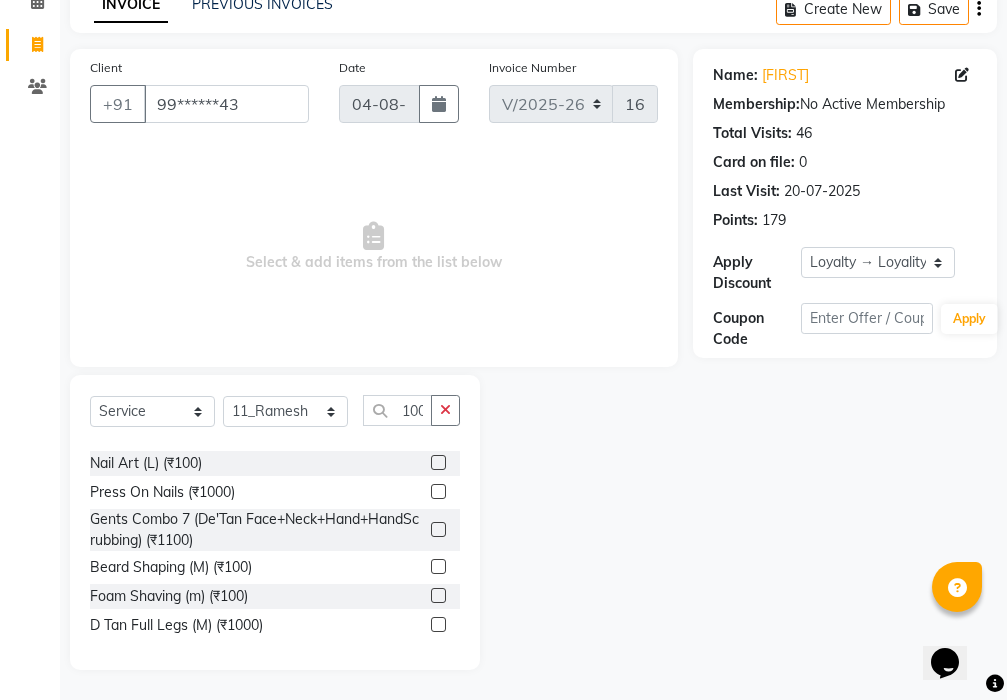 click 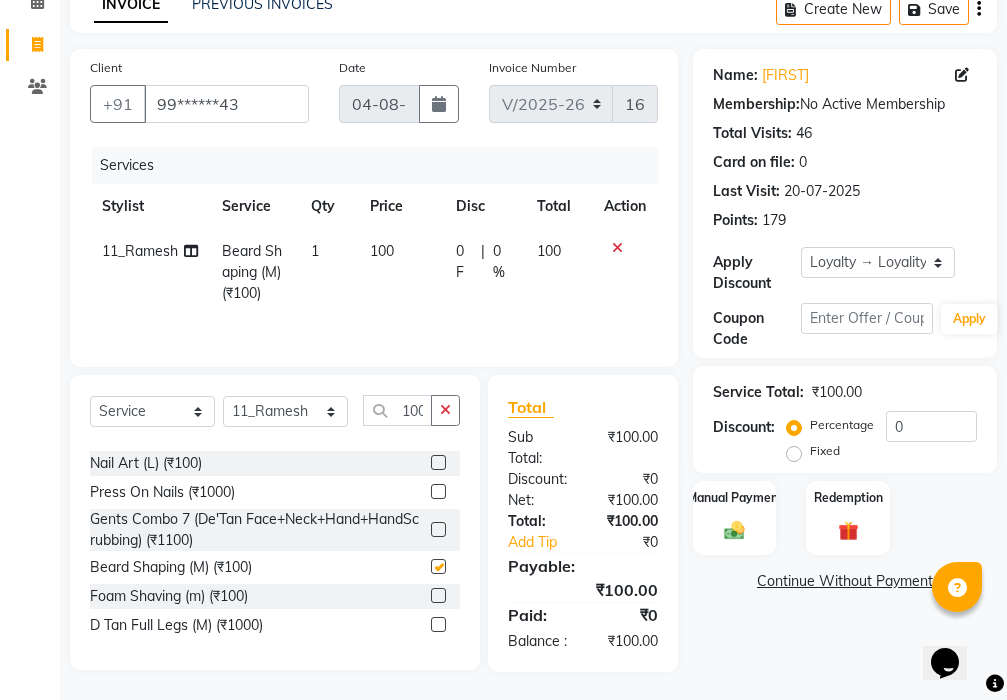 checkbox on "false" 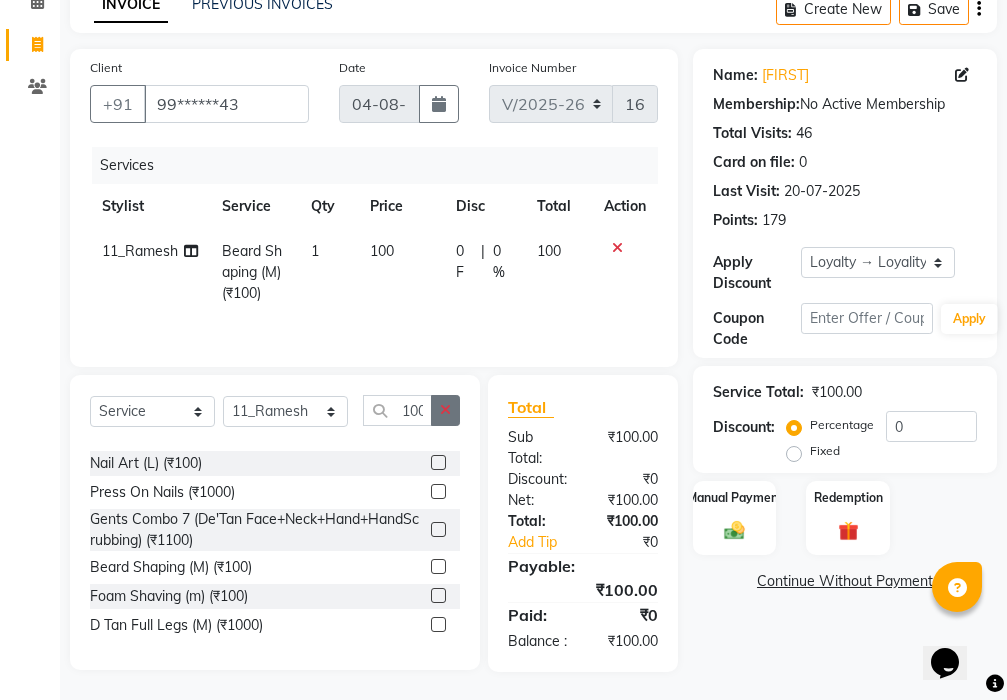 click 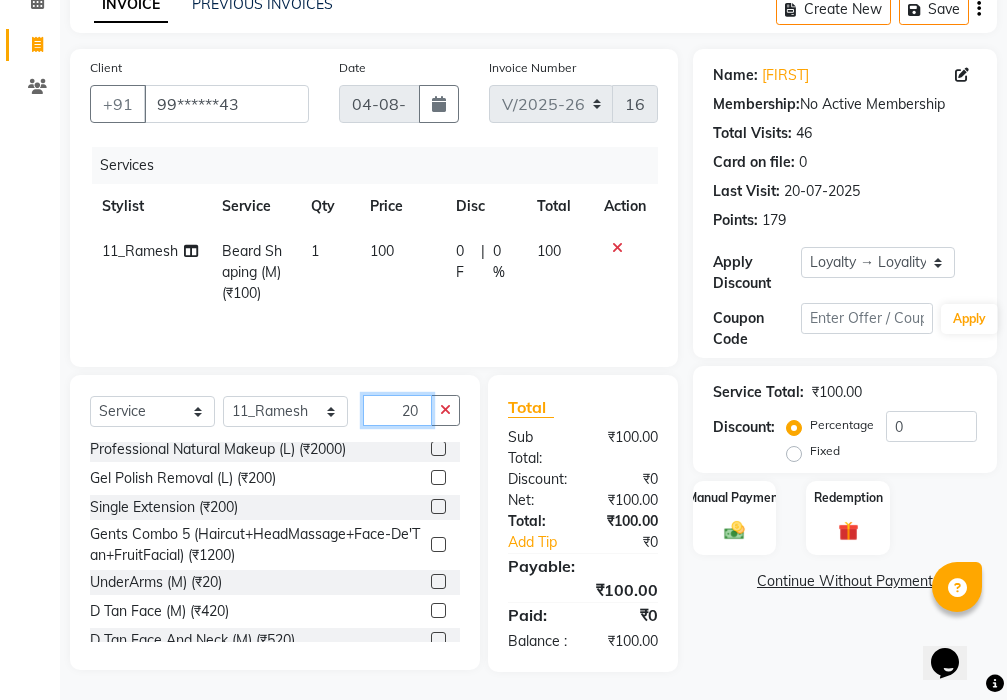 scroll, scrollTop: 620, scrollLeft: 0, axis: vertical 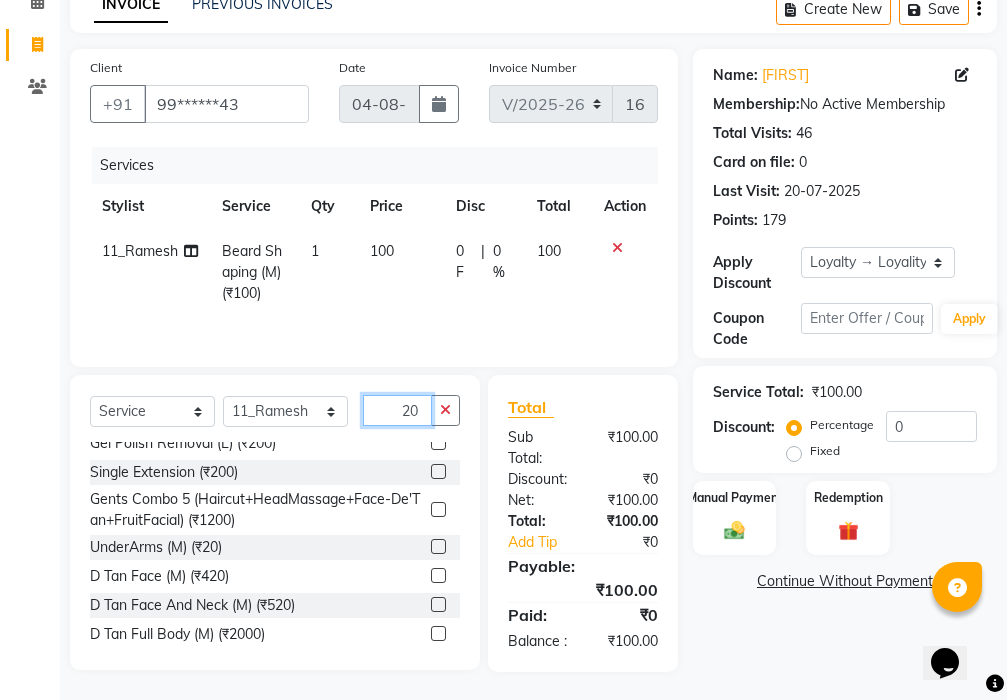 type on "20" 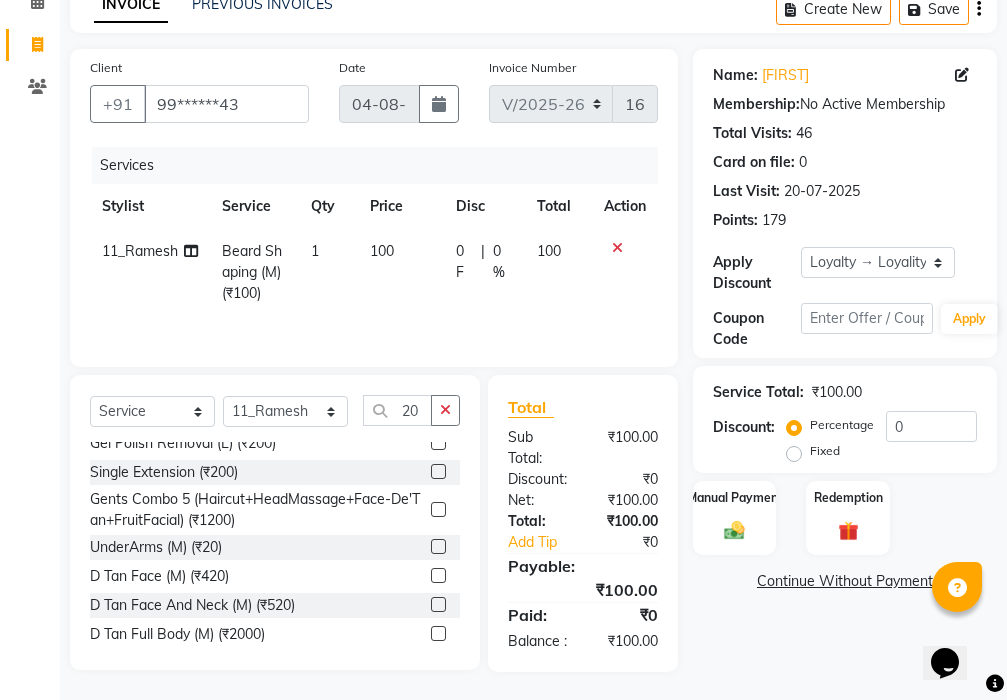 click 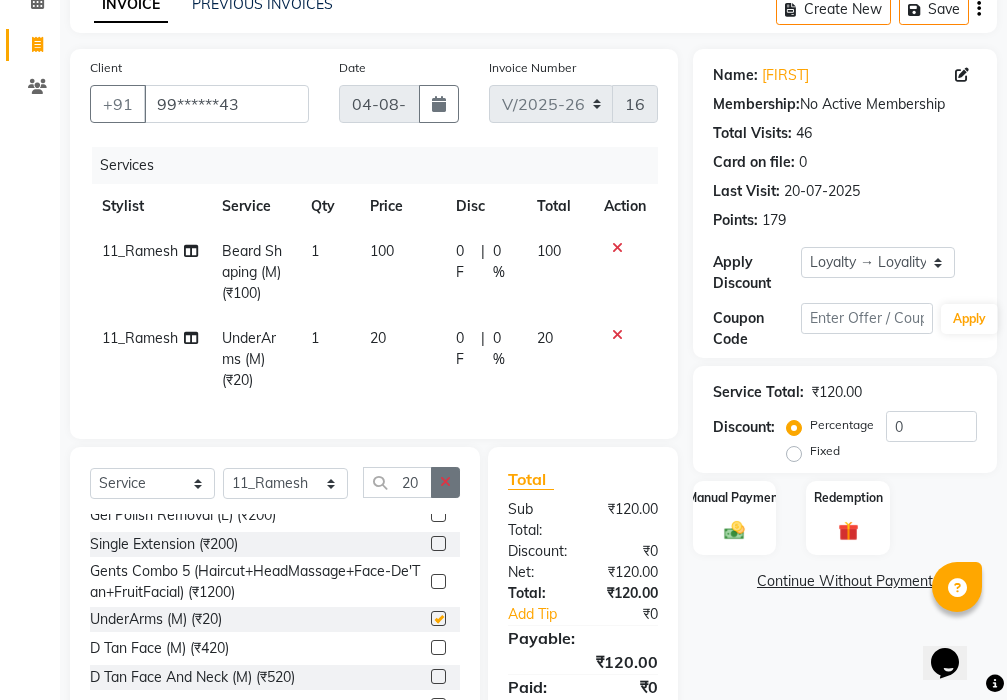 checkbox on "false" 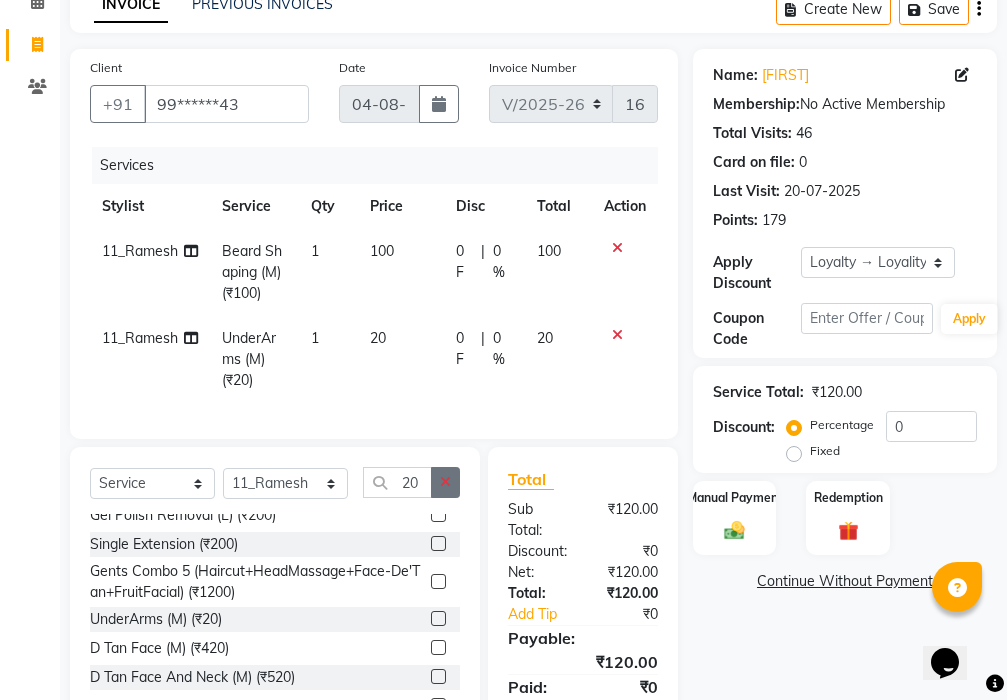 click 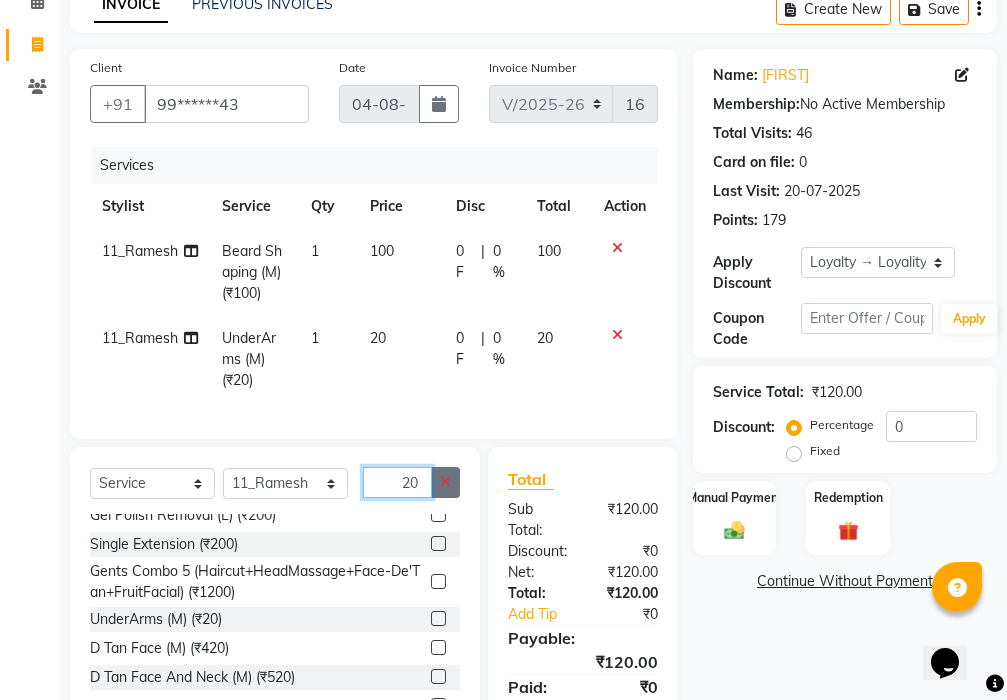 type 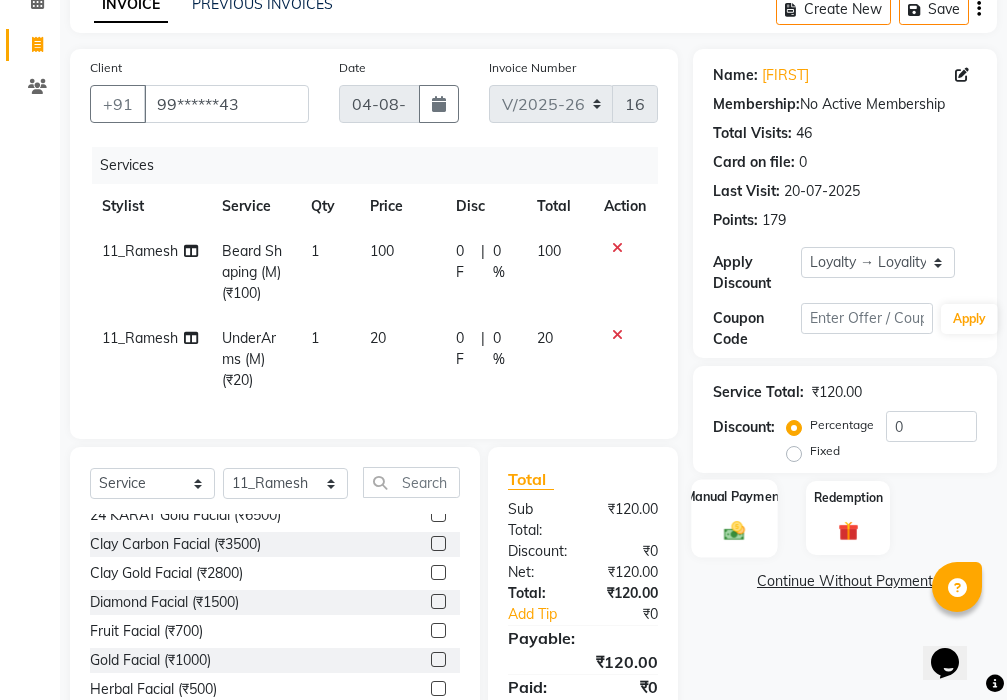 click on "Manual Payment" 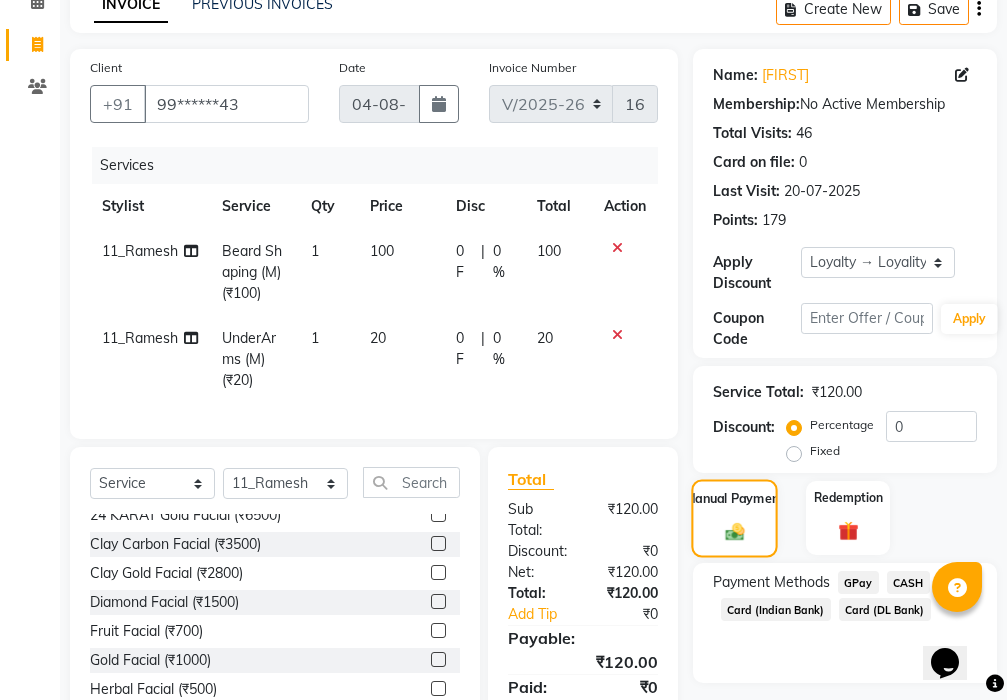 scroll, scrollTop: 240, scrollLeft: 0, axis: vertical 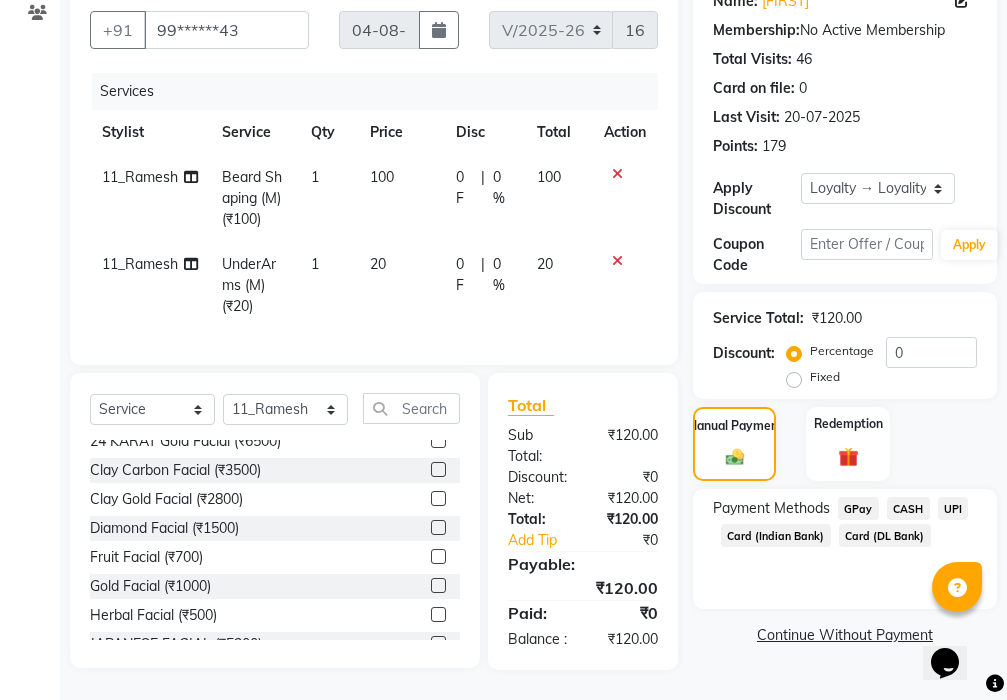 click on "UPI" 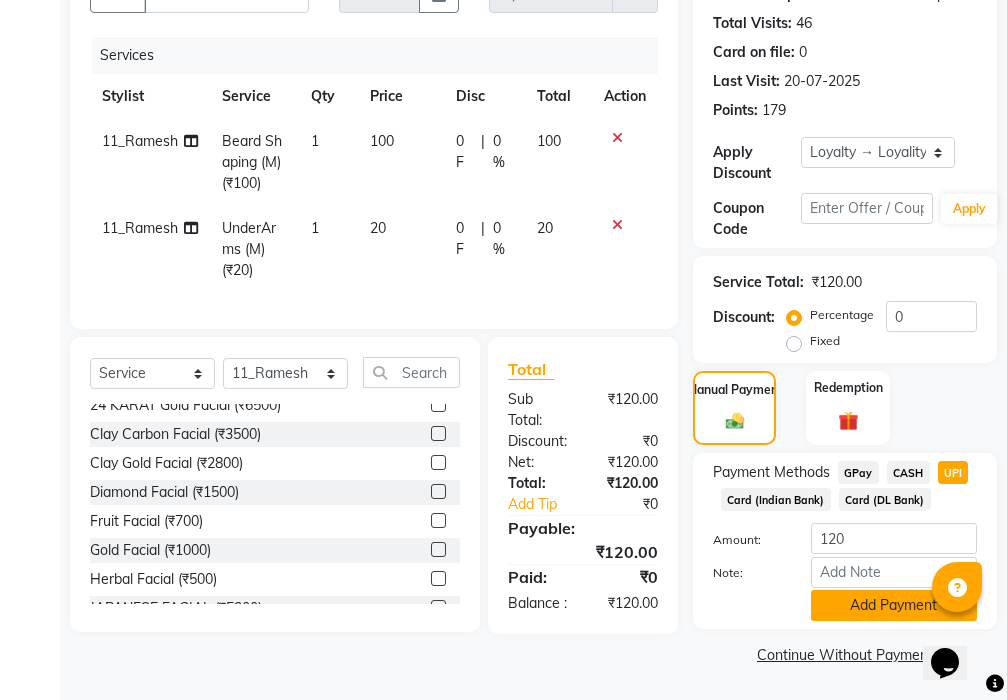 click on "Add Payment" 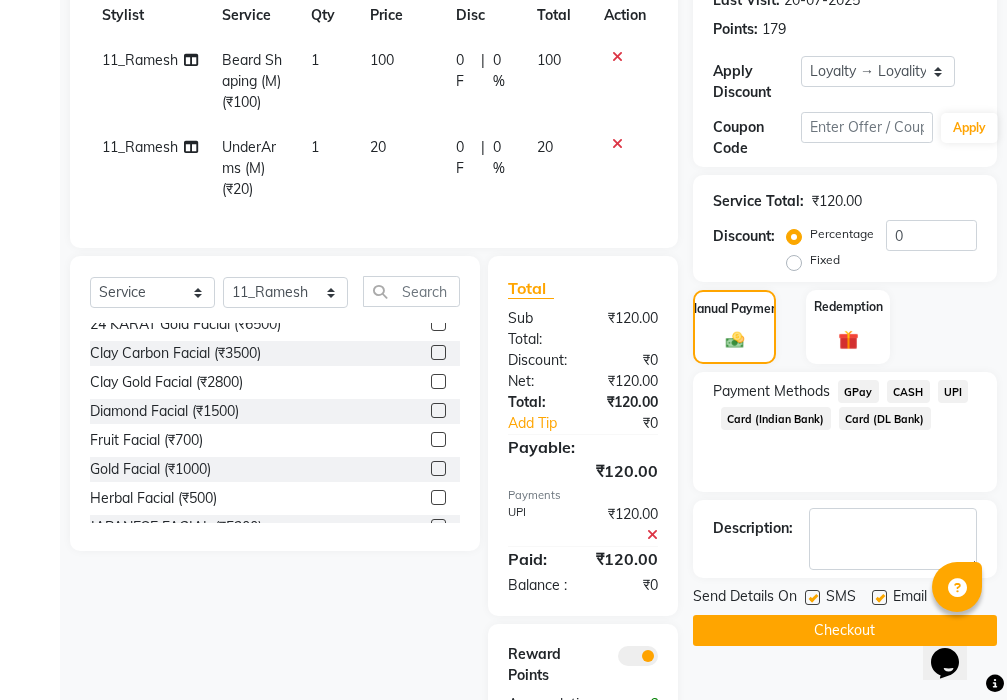 scroll, scrollTop: 443, scrollLeft: 0, axis: vertical 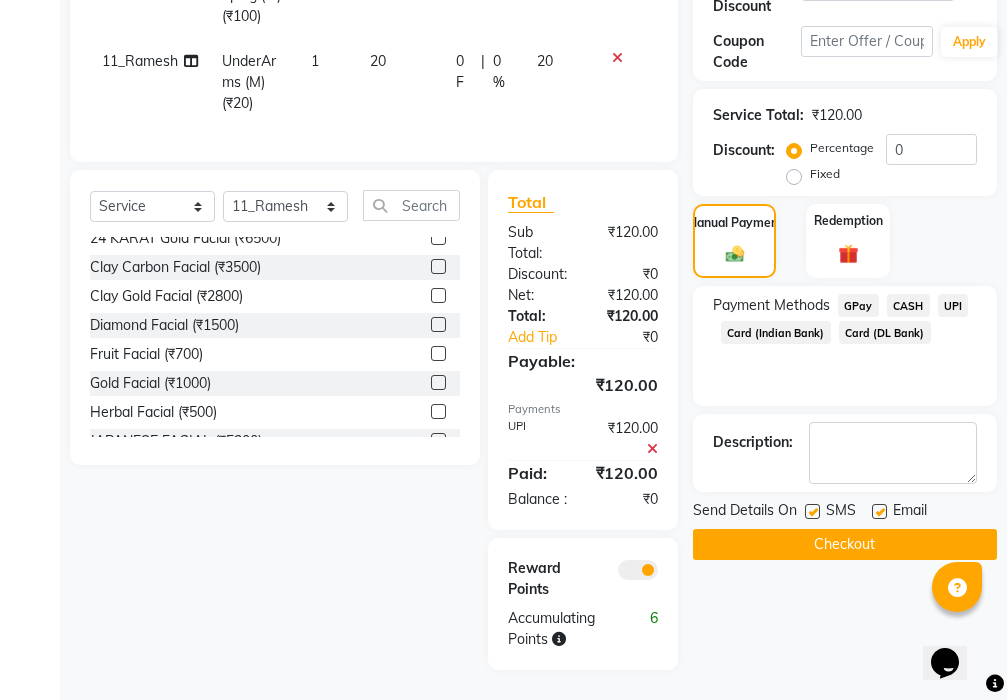 click on "Checkout" 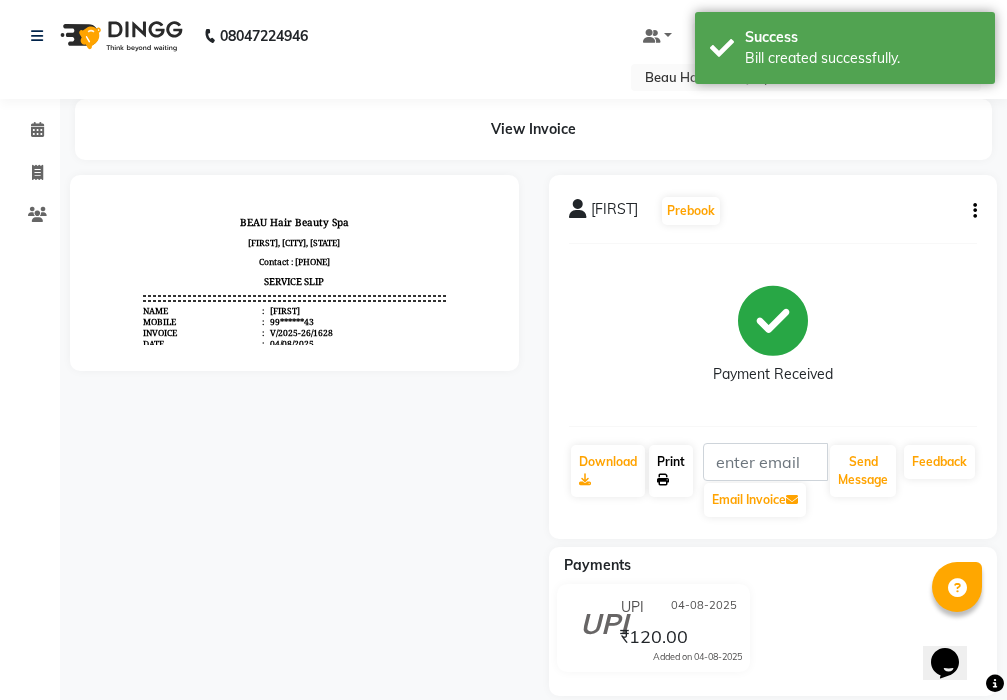 scroll, scrollTop: 0, scrollLeft: 0, axis: both 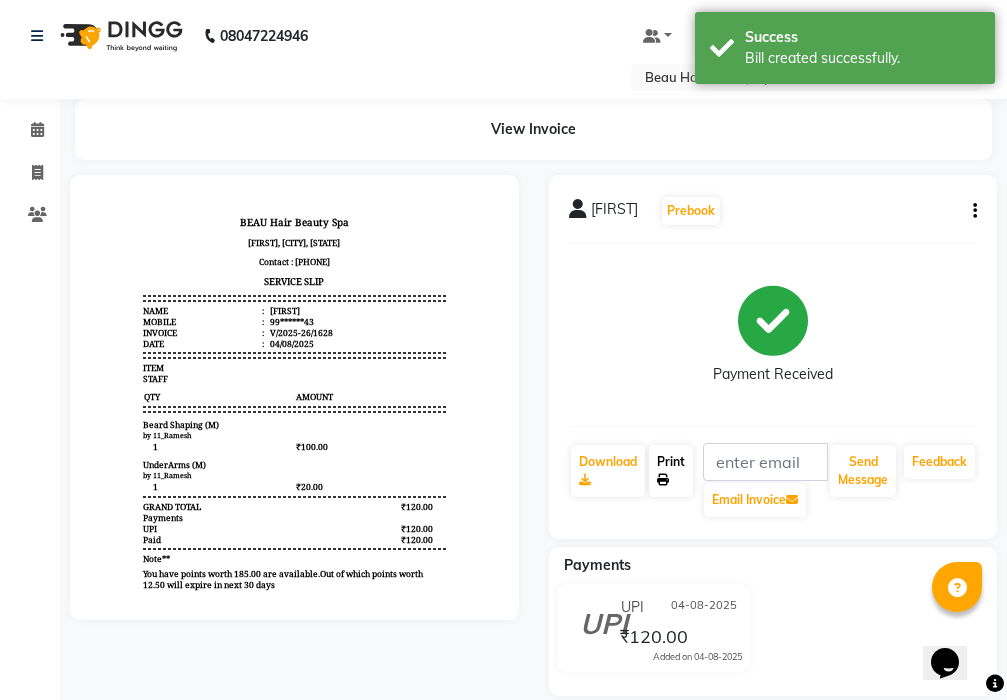 click on "Print" 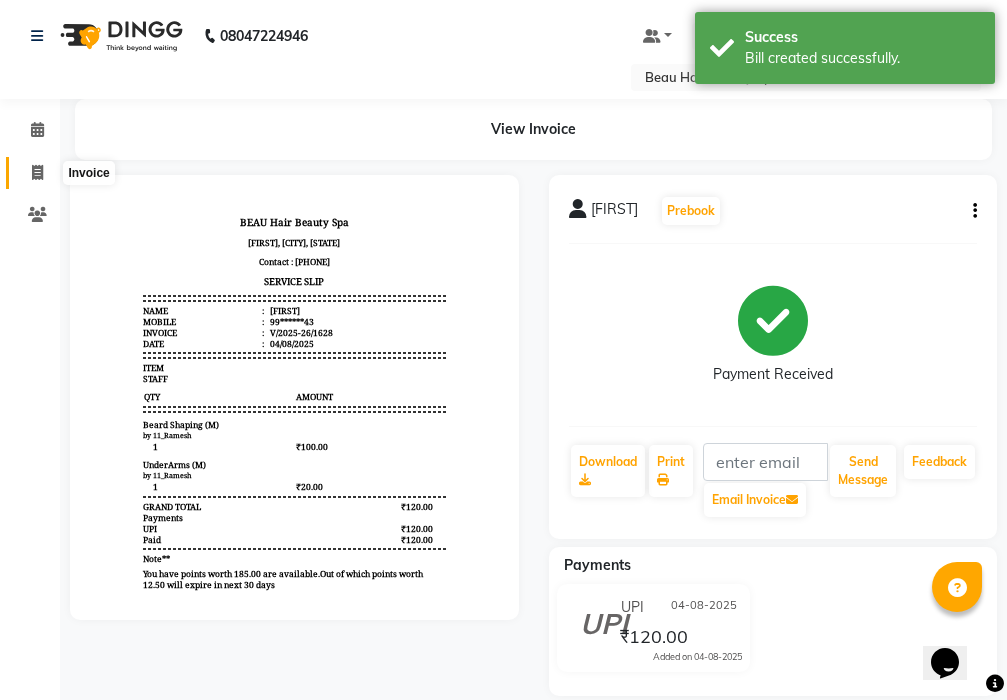 click 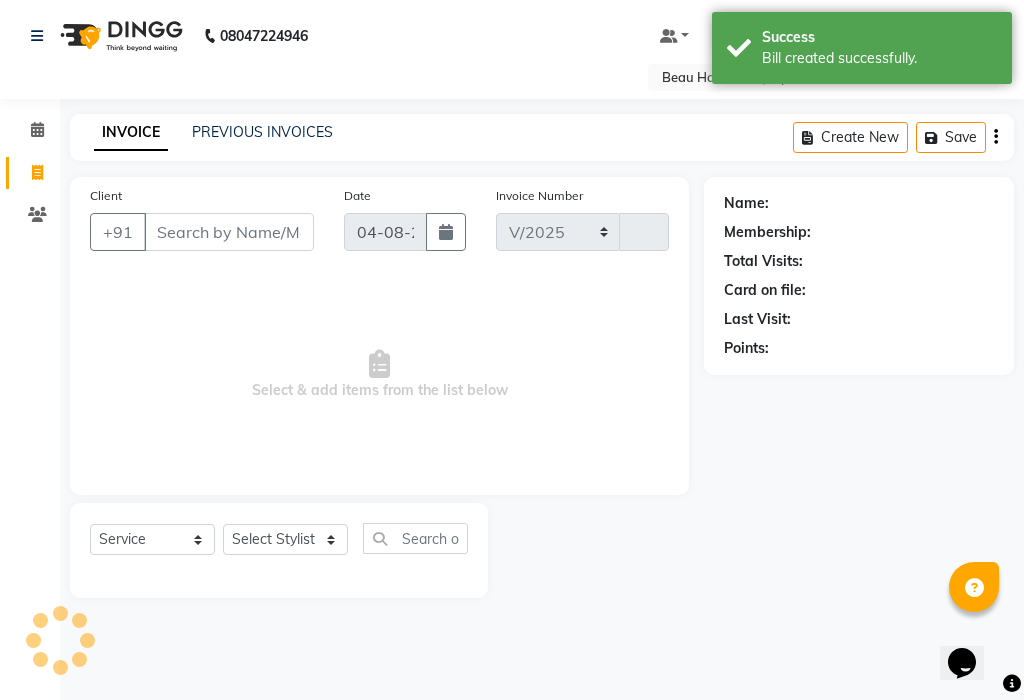 select on "3470" 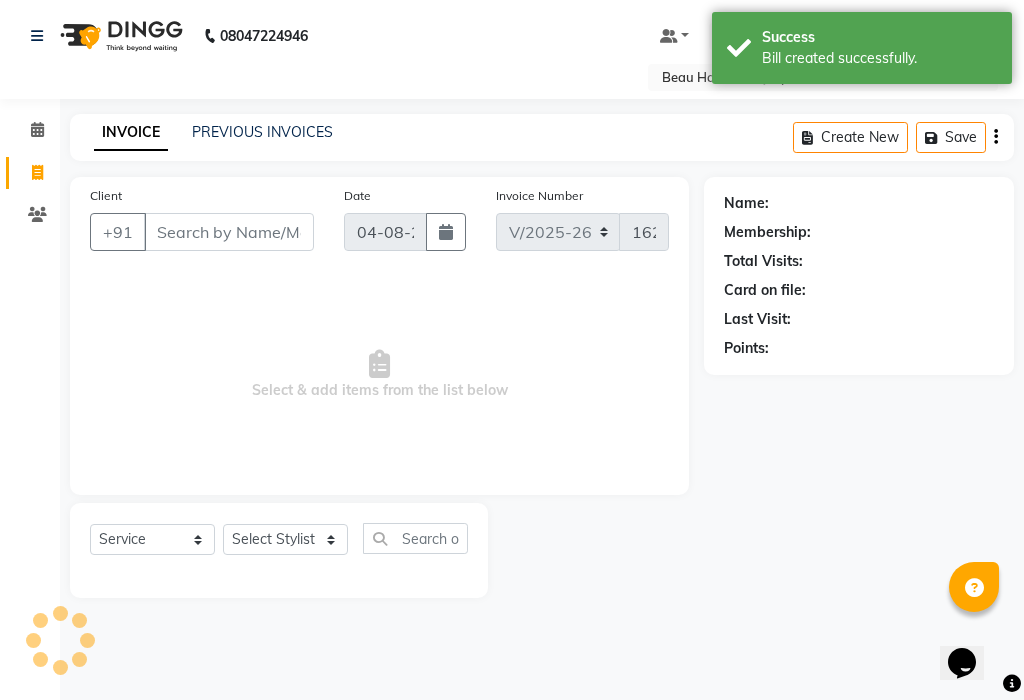 click on "Client" at bounding box center (229, 232) 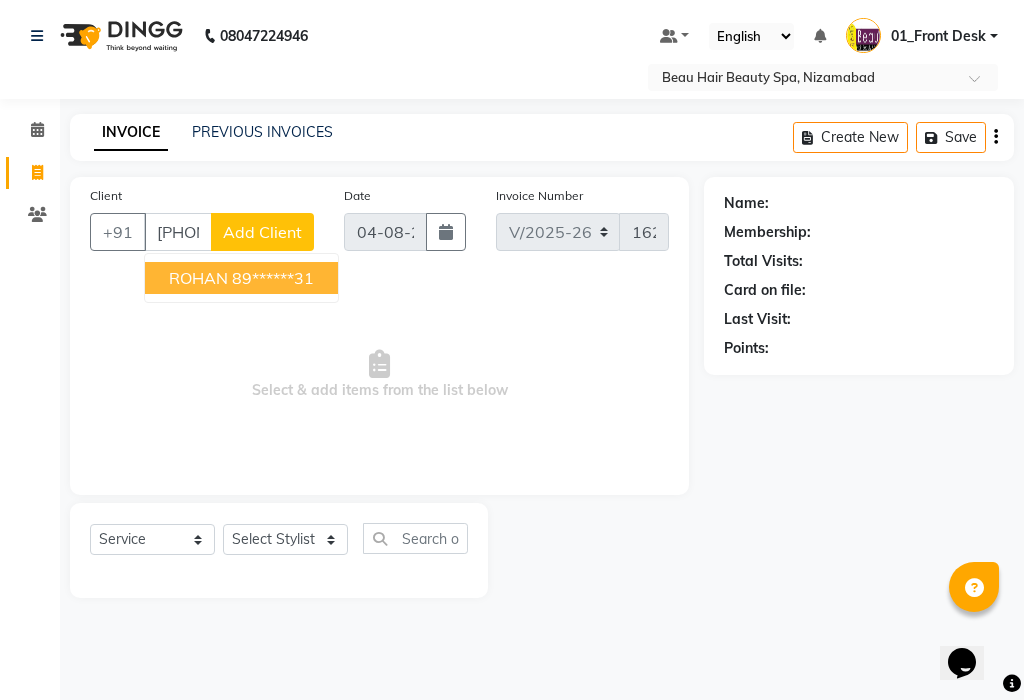click on "89******31" at bounding box center (273, 278) 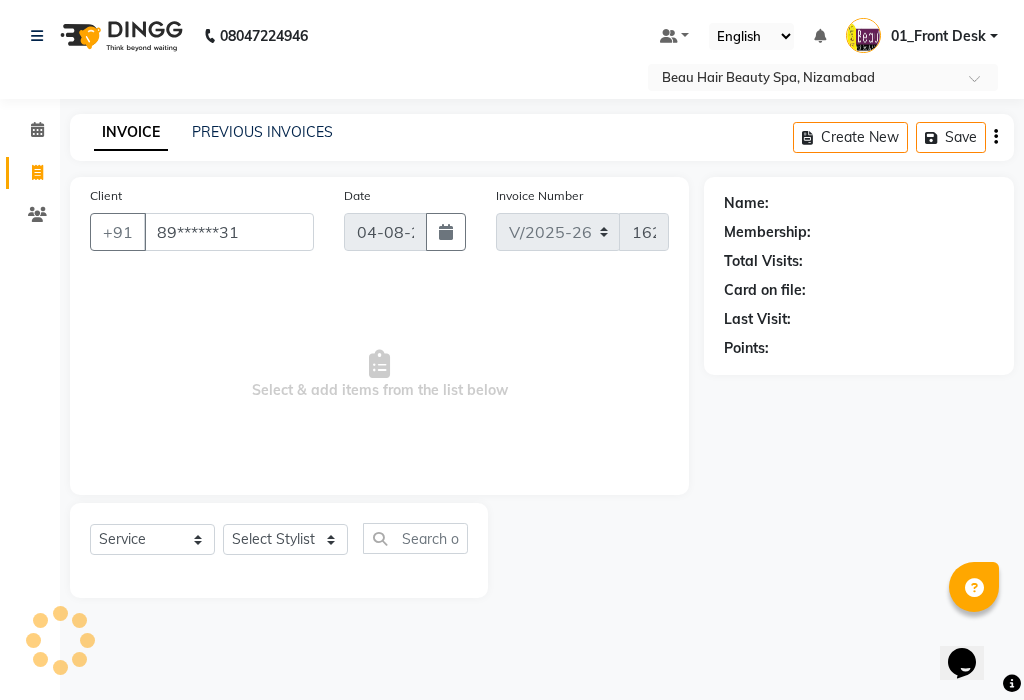 type on "89******31" 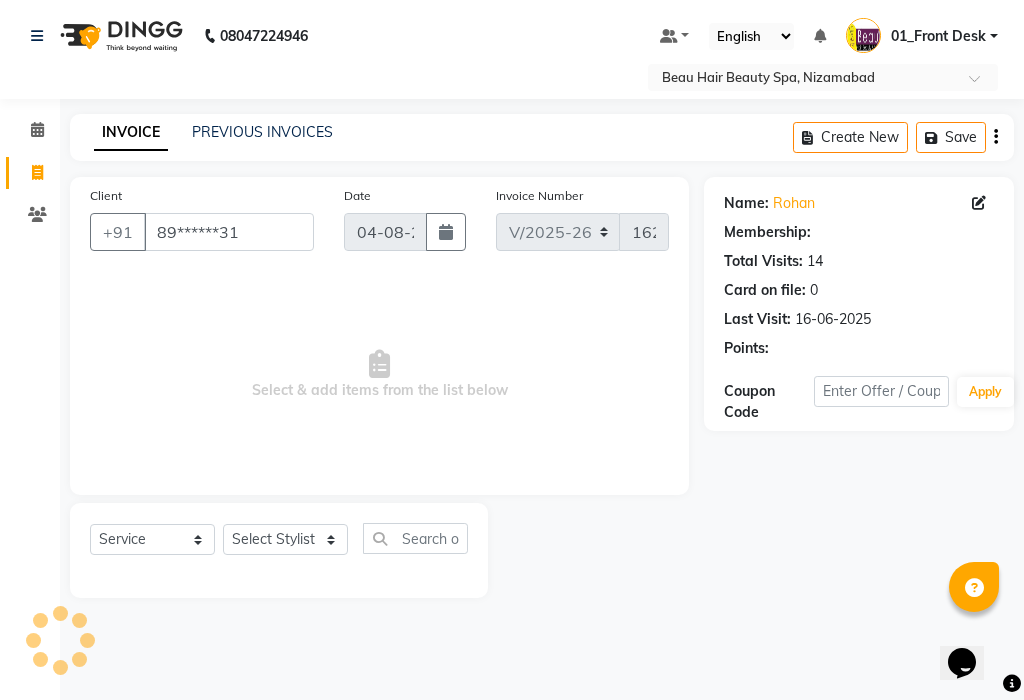 select on "1: Object" 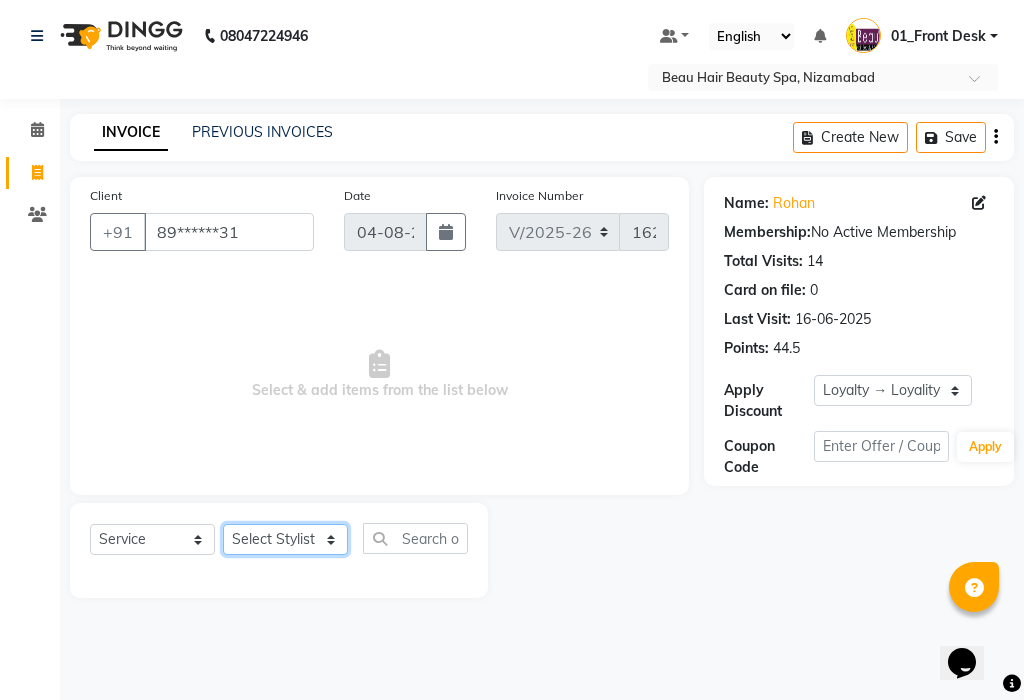 click on "Select Stylist 01_Front Desk 04_Lavanya 07_Manjushree 11_Ramesh 15_Adrish 26_Srinivas 99_Vishal Sir" 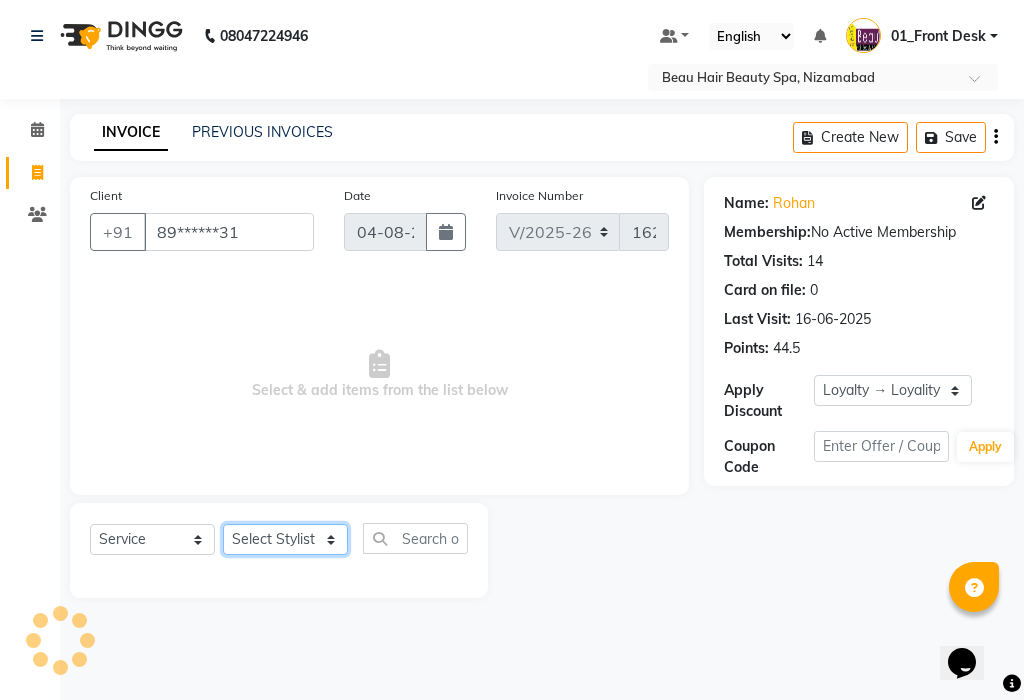 select on "15614" 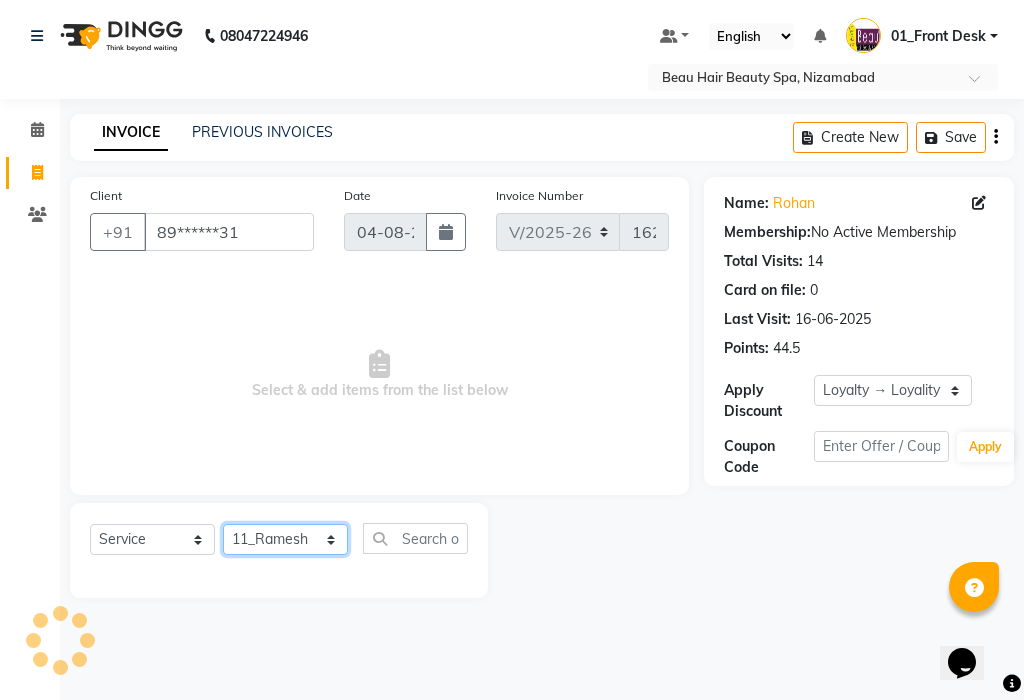 click on "Select Stylist 01_Front Desk 04_Lavanya 07_Manjushree 11_Ramesh 15_Adrish 26_Srinivas 99_Vishal Sir" 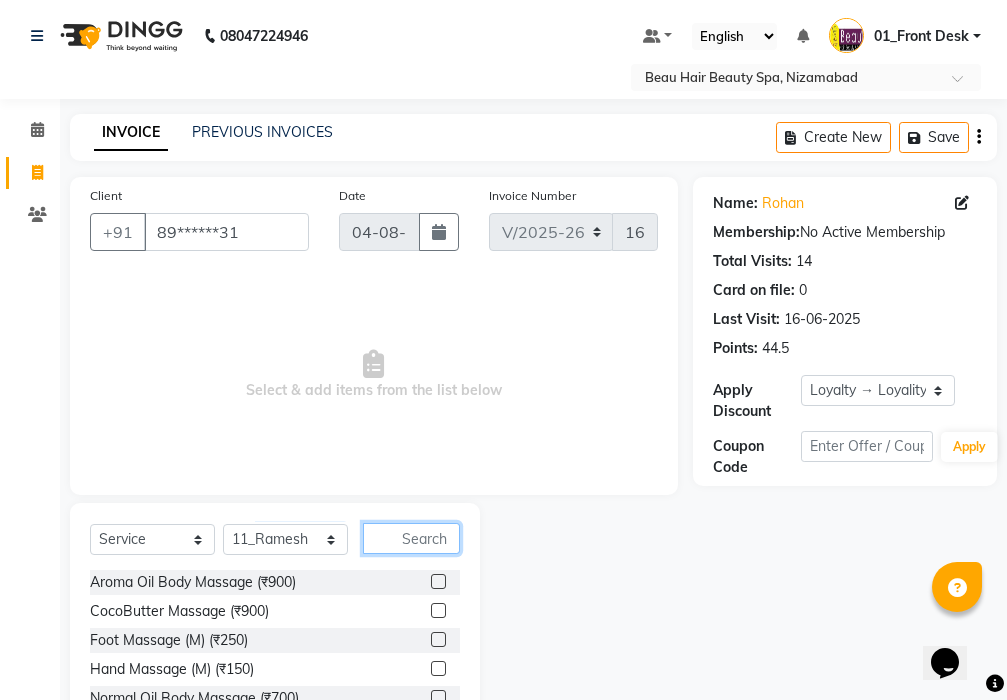click 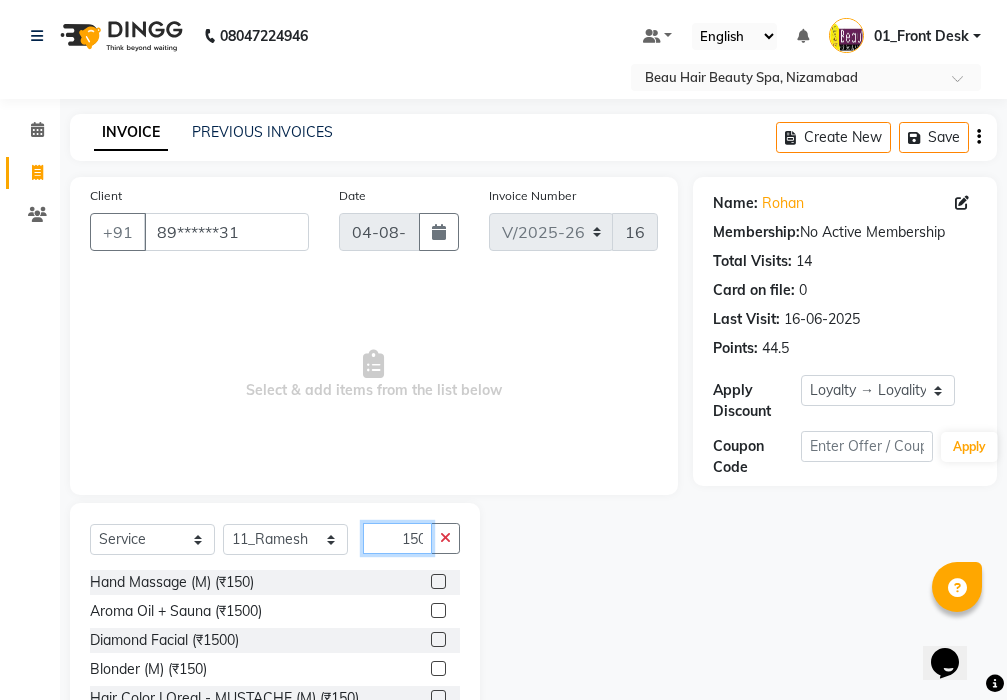 scroll, scrollTop: 0, scrollLeft: 2, axis: horizontal 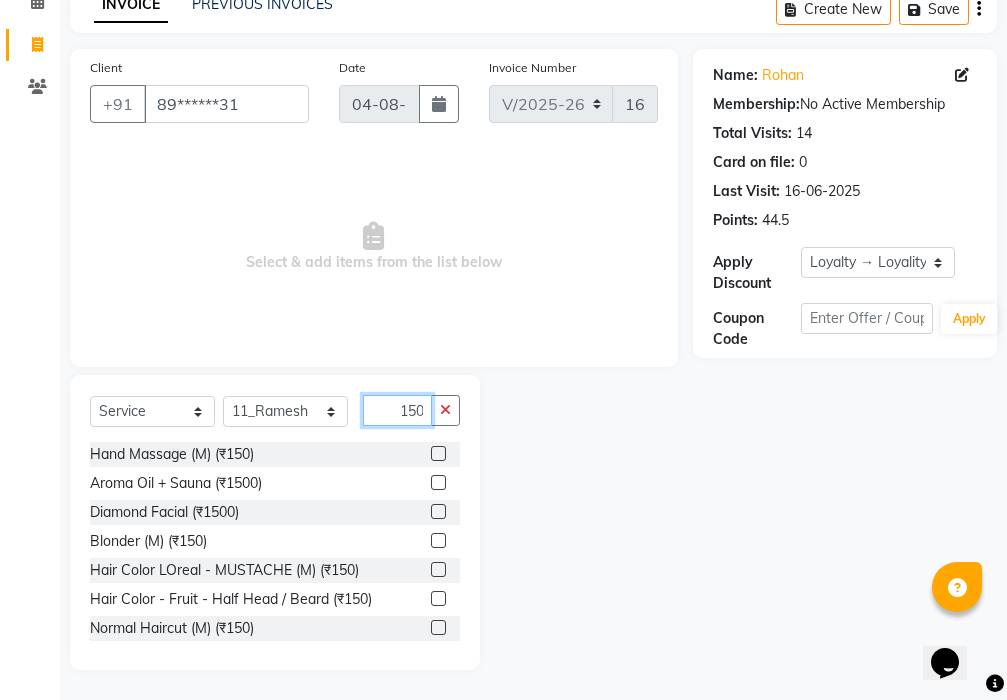 type on "150" 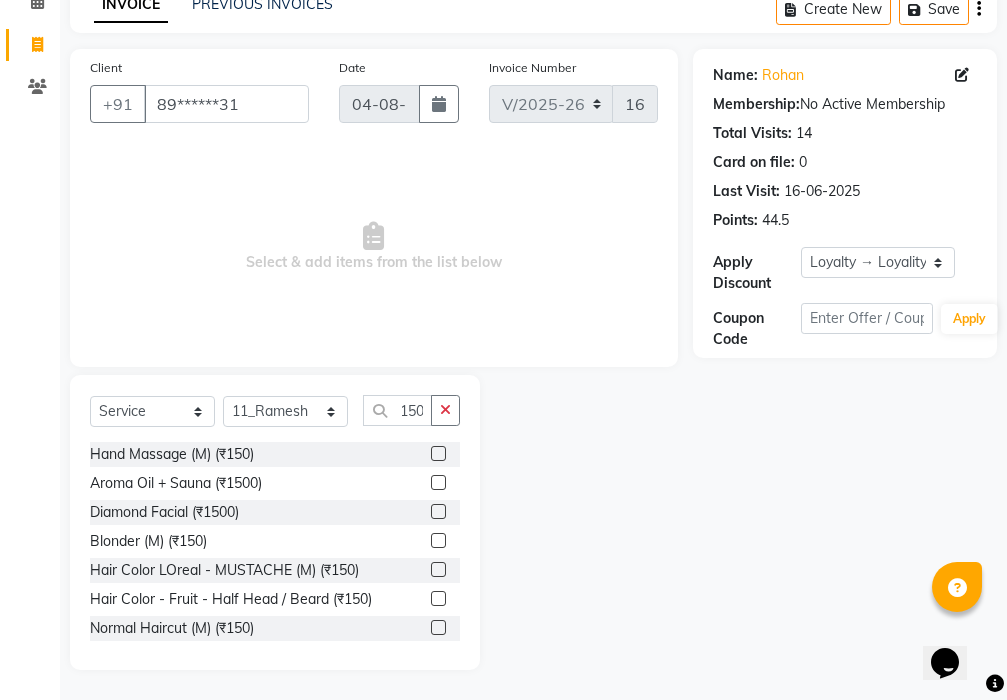 scroll, scrollTop: 0, scrollLeft: 0, axis: both 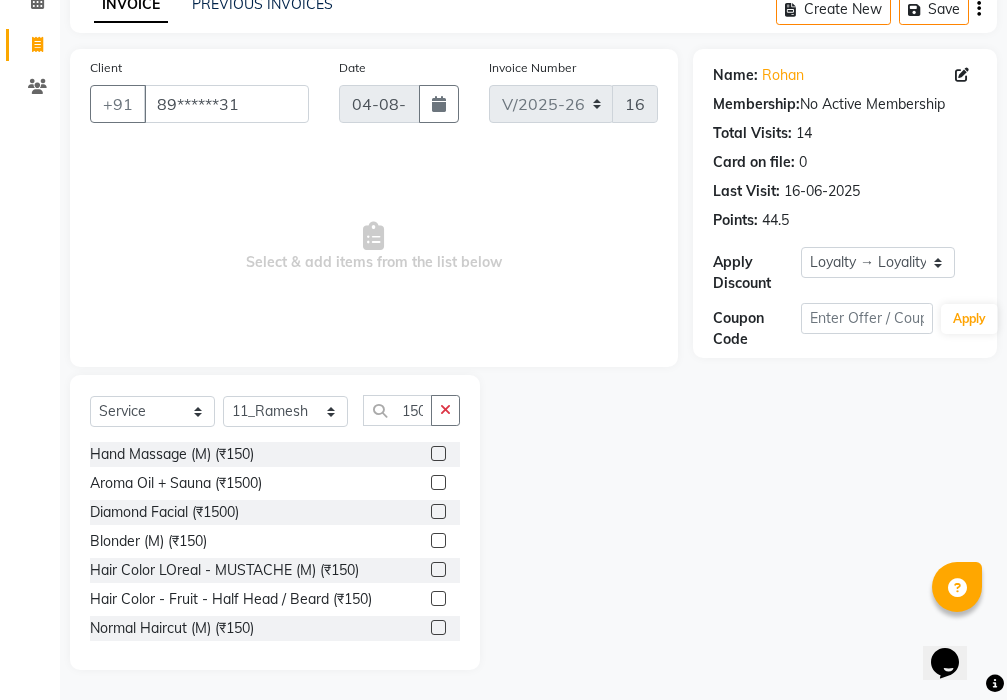 click 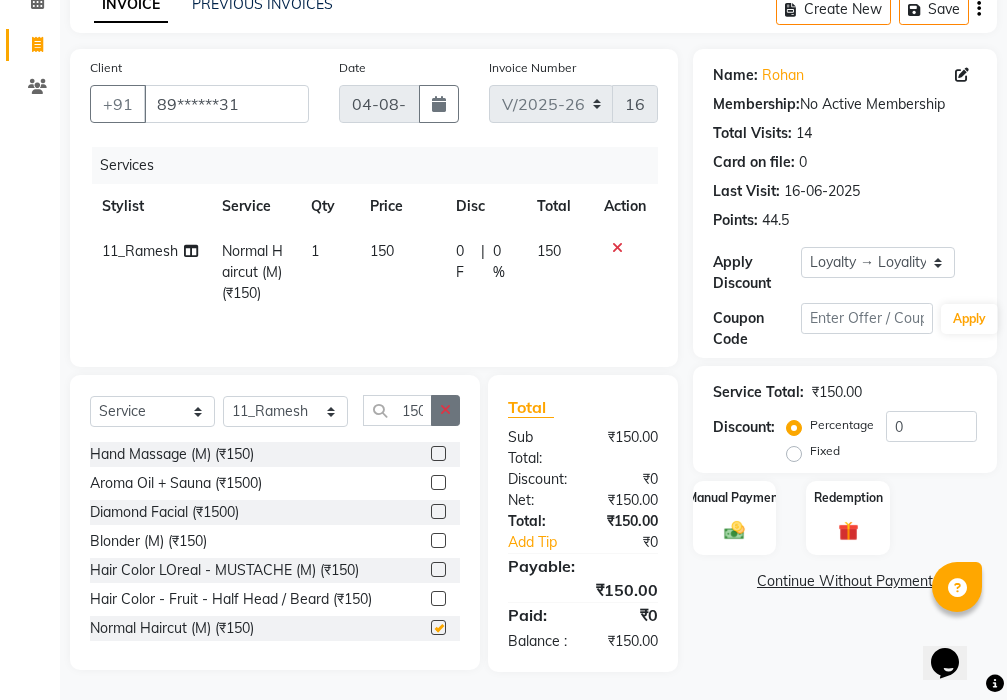 checkbox on "false" 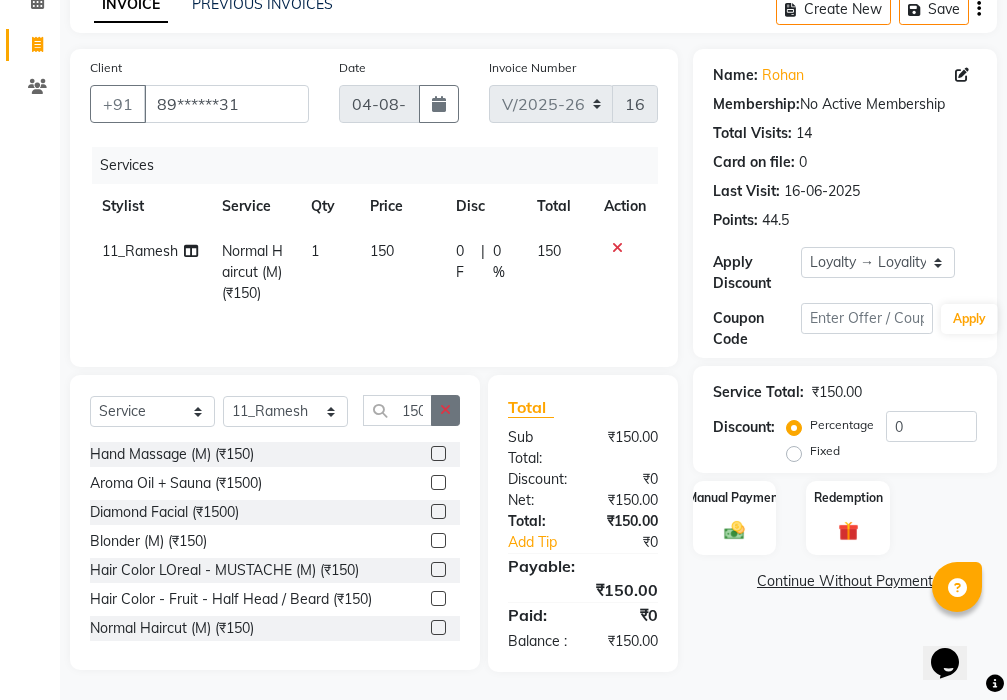 click 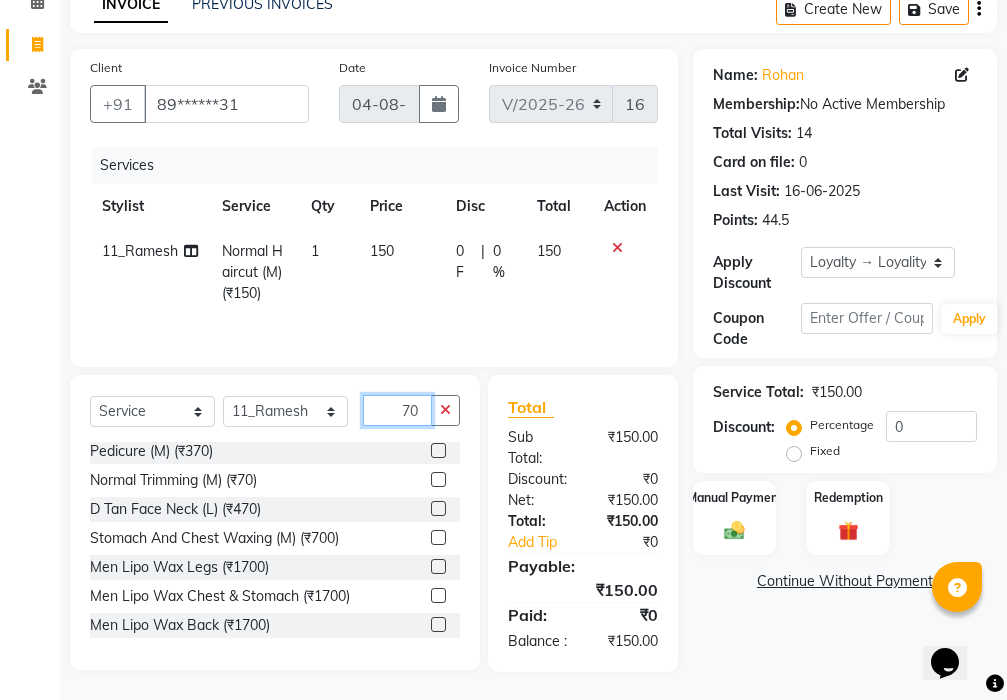 scroll, scrollTop: 675, scrollLeft: 0, axis: vertical 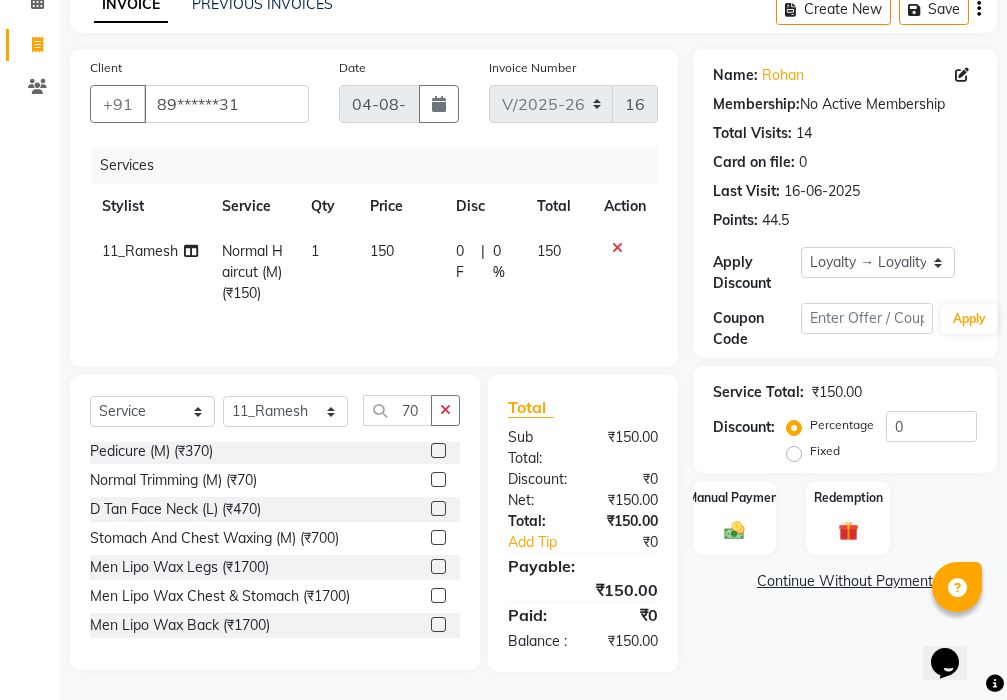 click 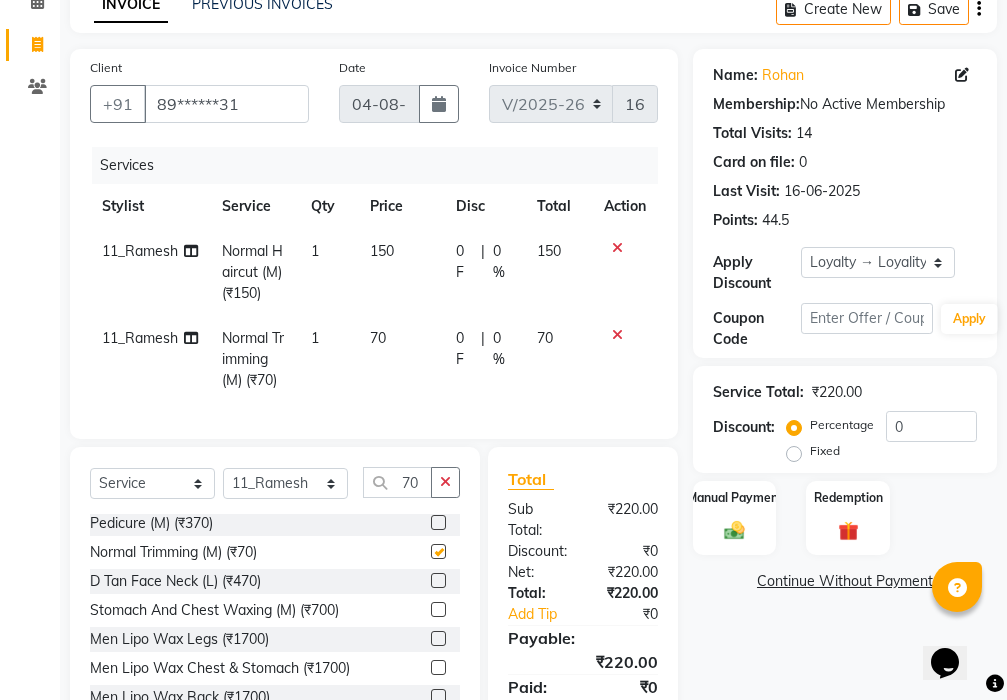 checkbox on "false" 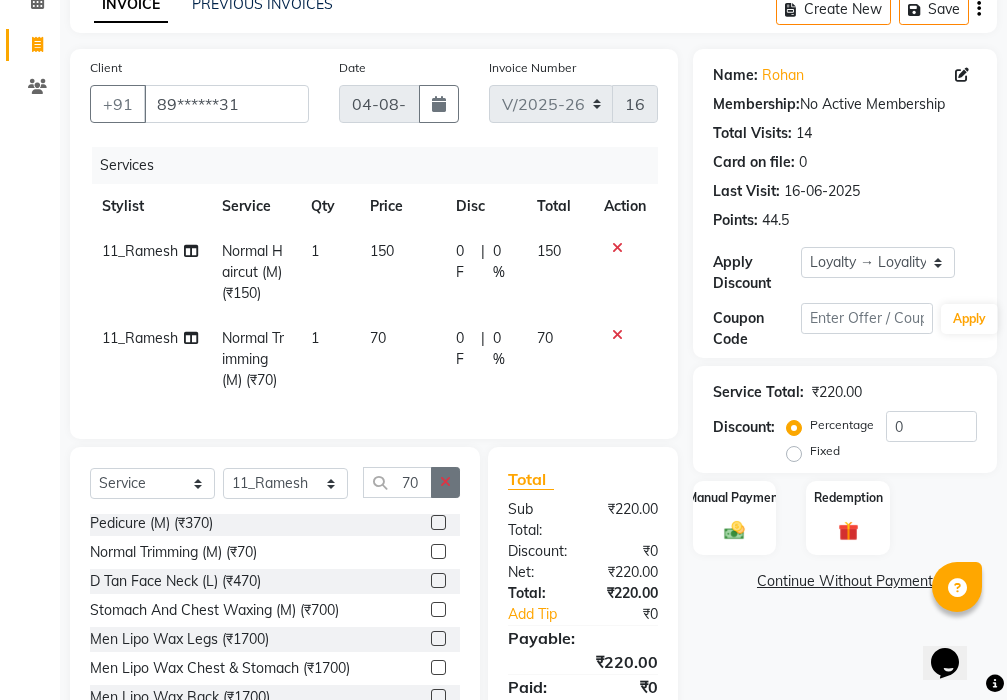 click 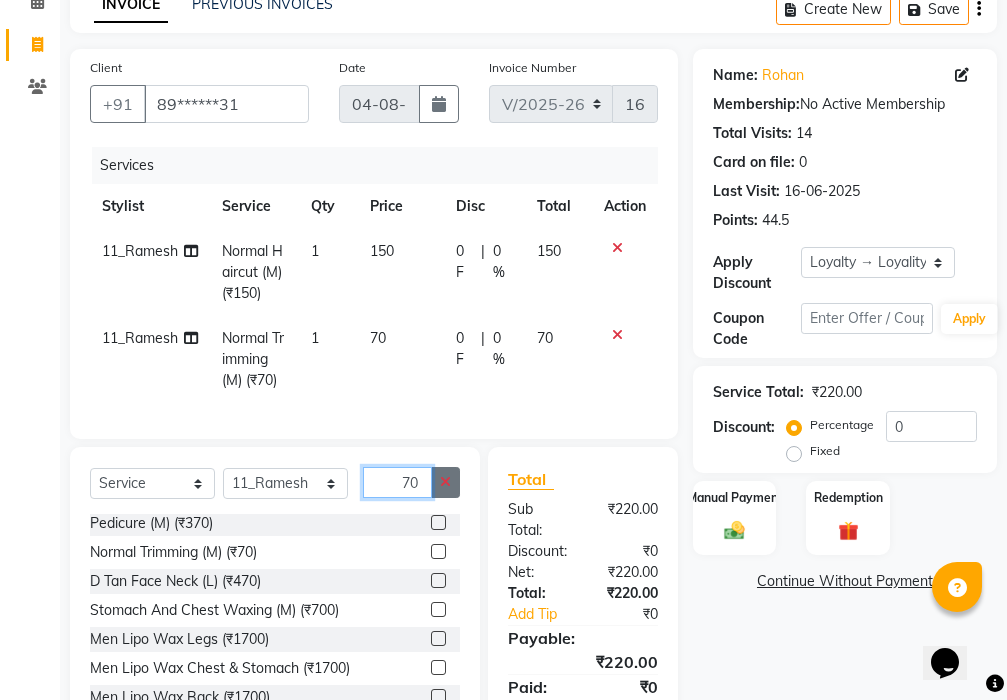 type 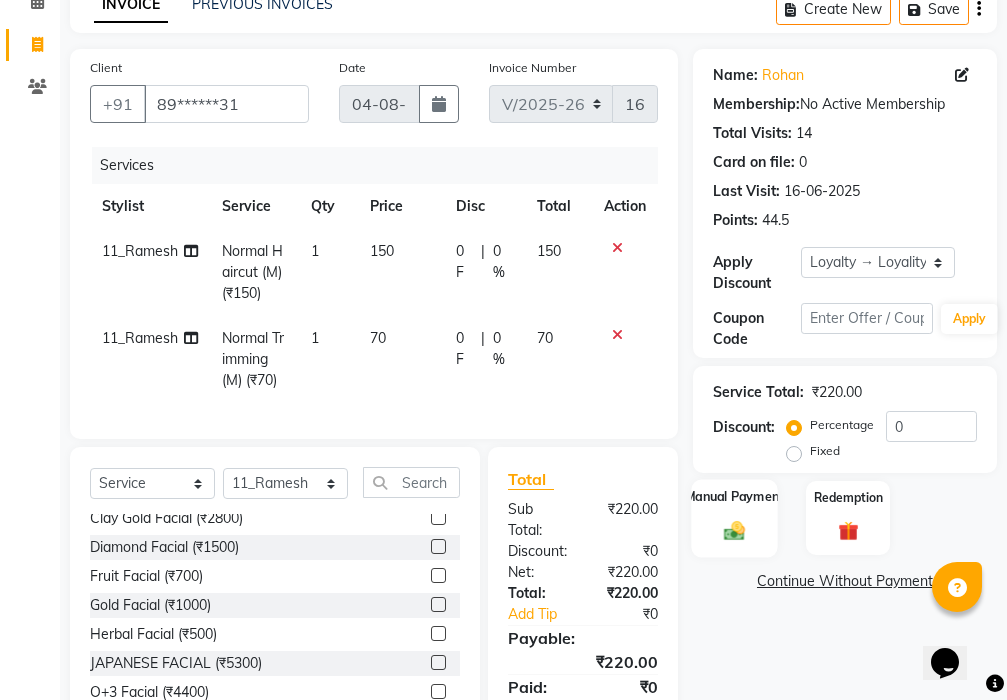 click on "Manual Payment" 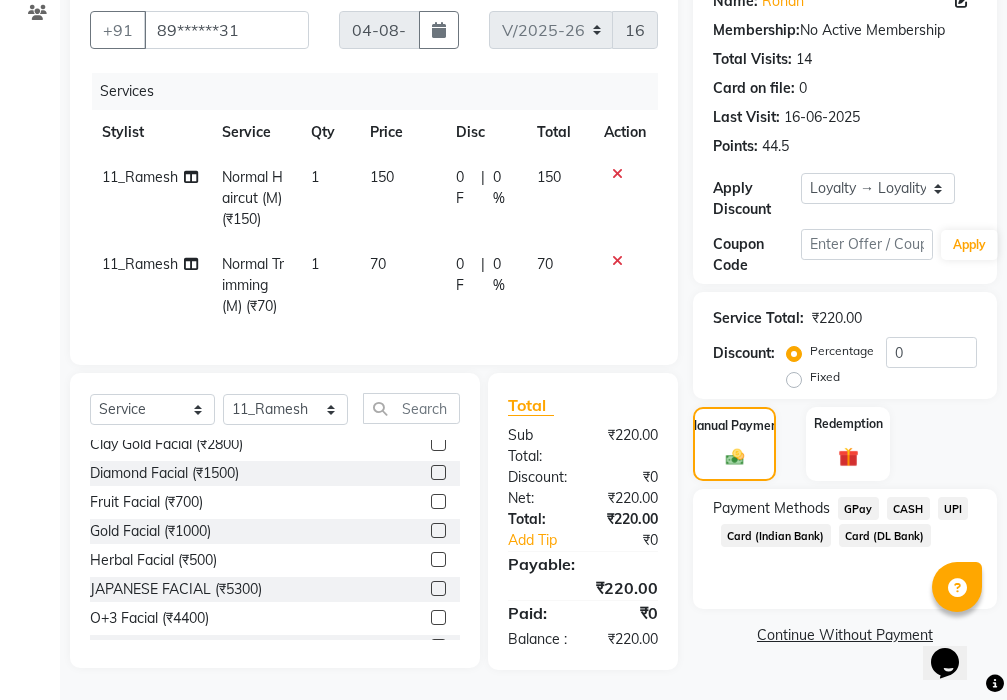 scroll, scrollTop: 240, scrollLeft: 0, axis: vertical 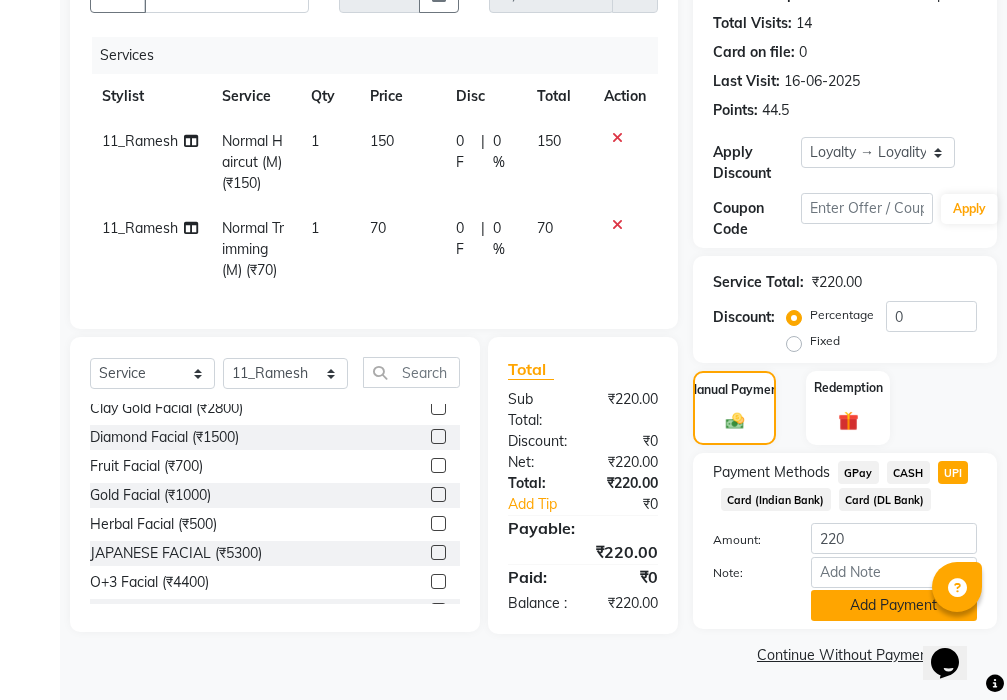 click on "Add Payment" 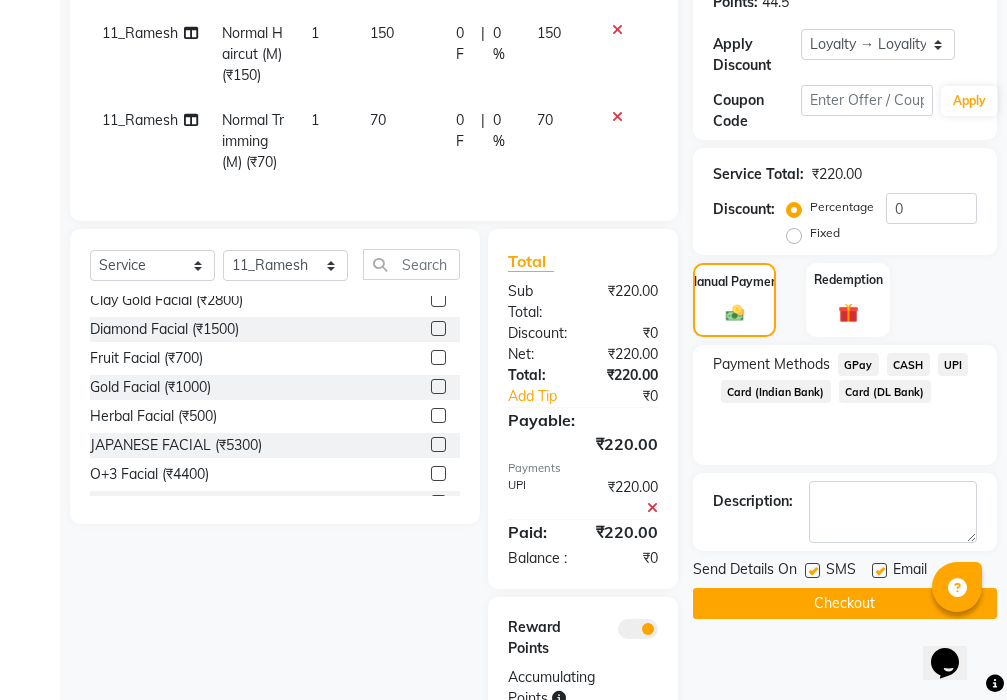 scroll, scrollTop: 464, scrollLeft: 0, axis: vertical 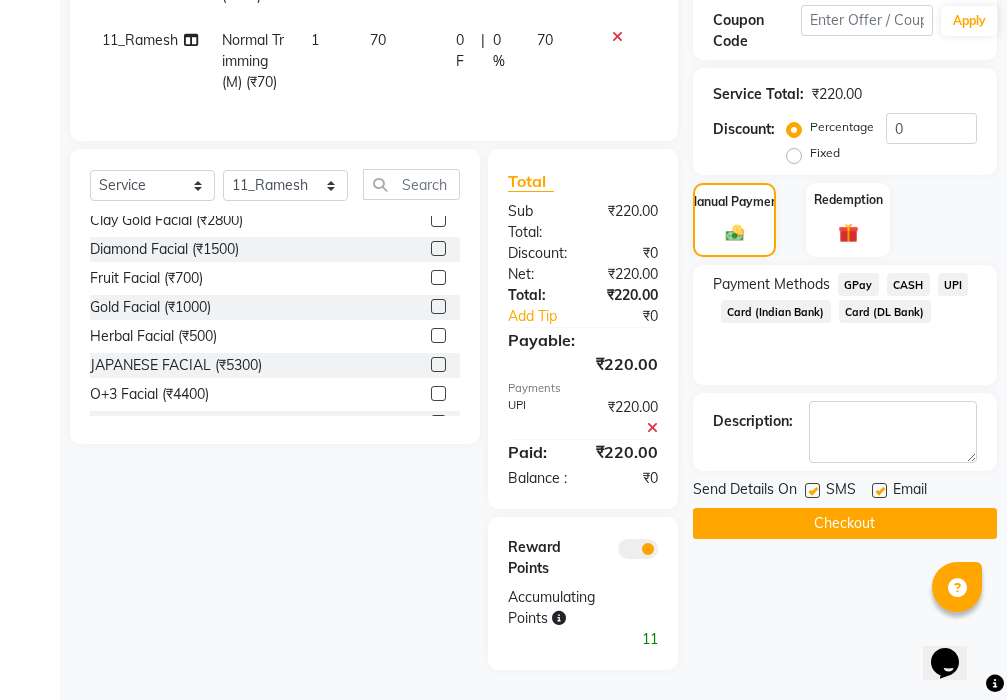 click on "Checkout" 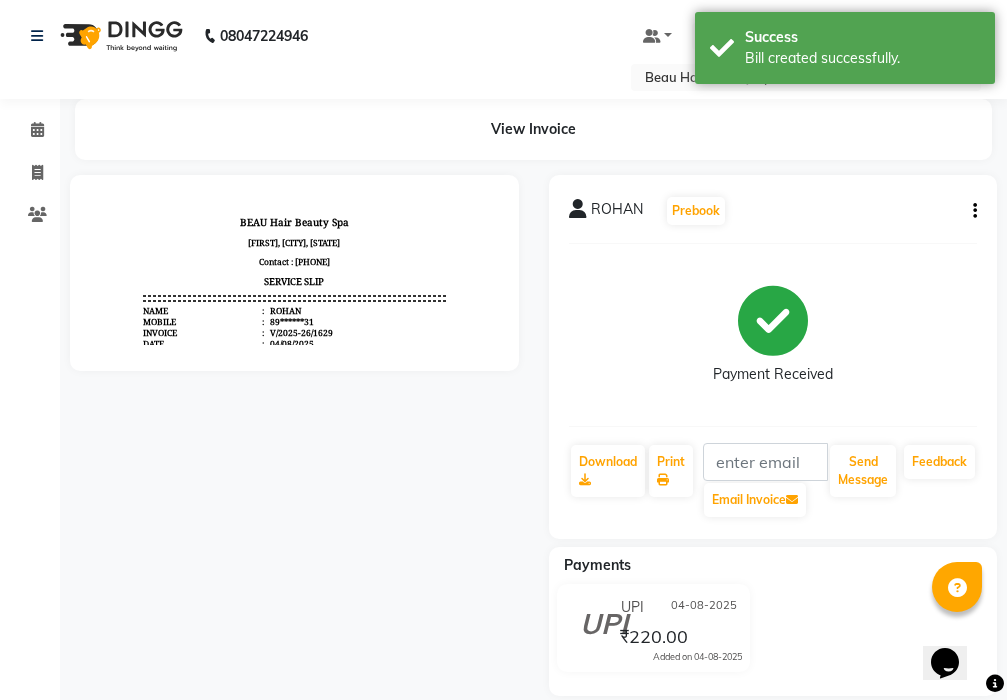 scroll, scrollTop: 0, scrollLeft: 0, axis: both 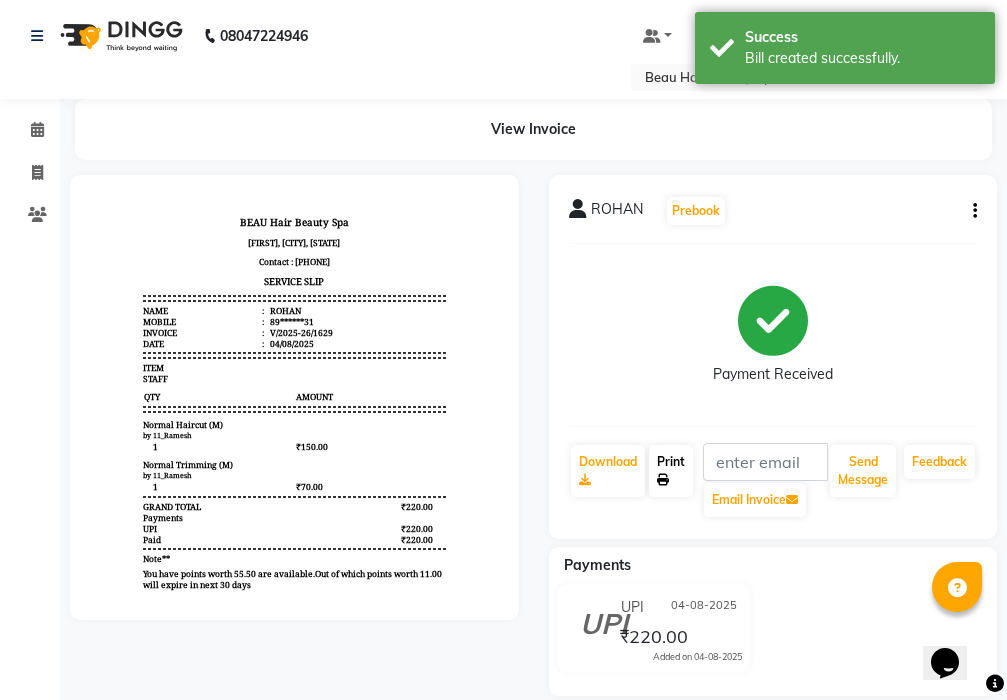 click on "Print" 